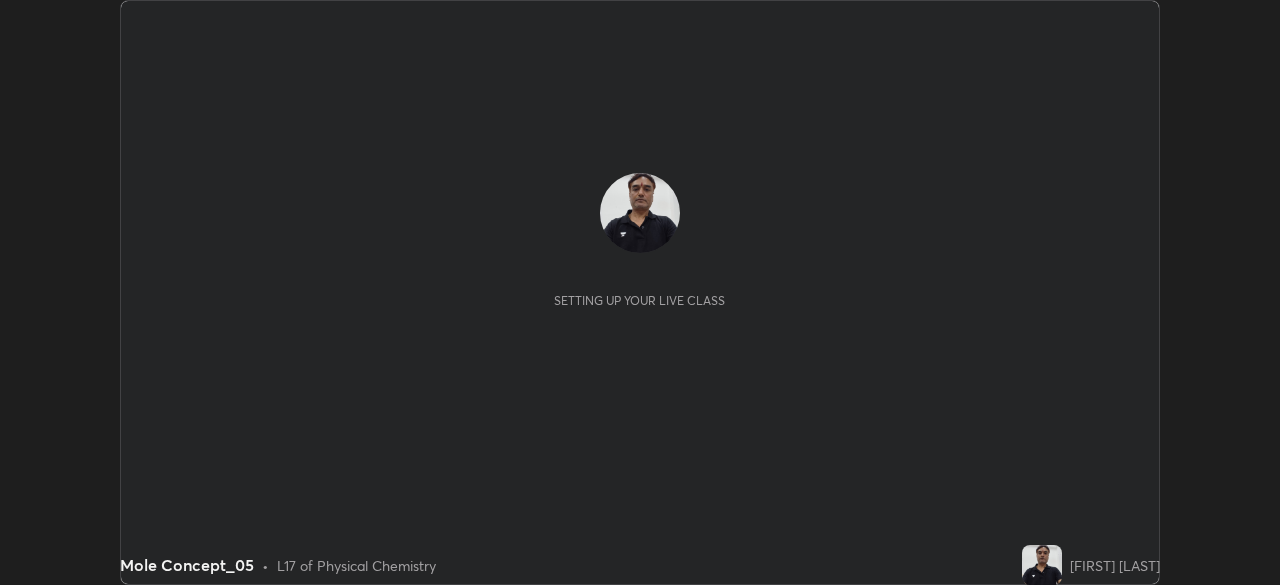 scroll, scrollTop: 0, scrollLeft: 0, axis: both 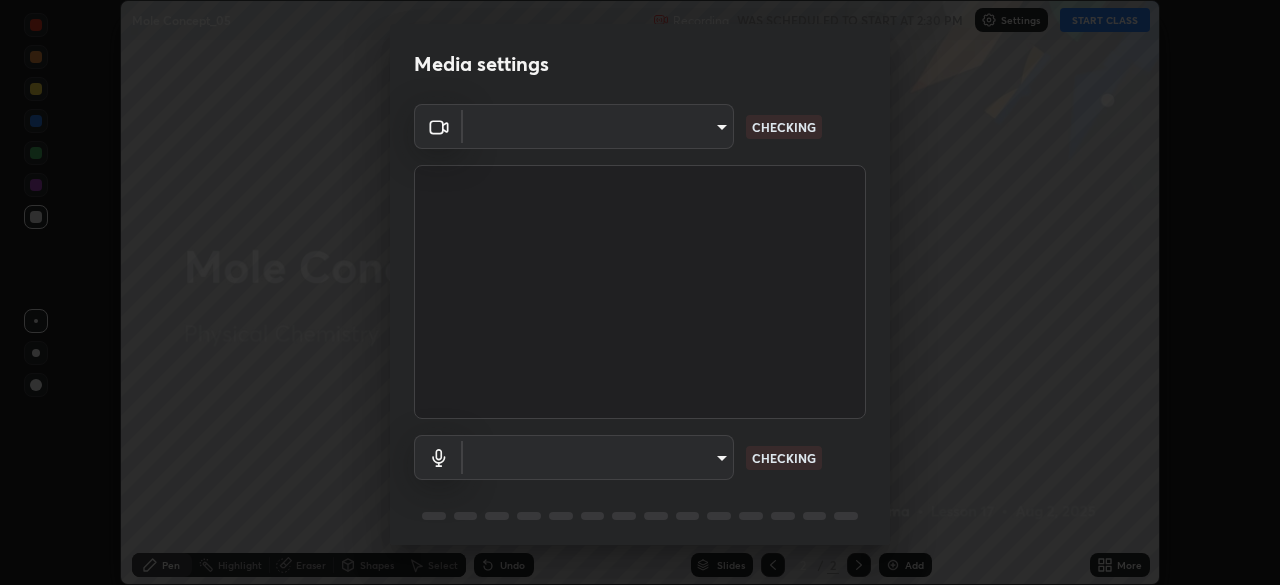 type on "55598c20c3627f74fde2fa62c56176c6afd958eb63f7086a397ce1464aa3371d" 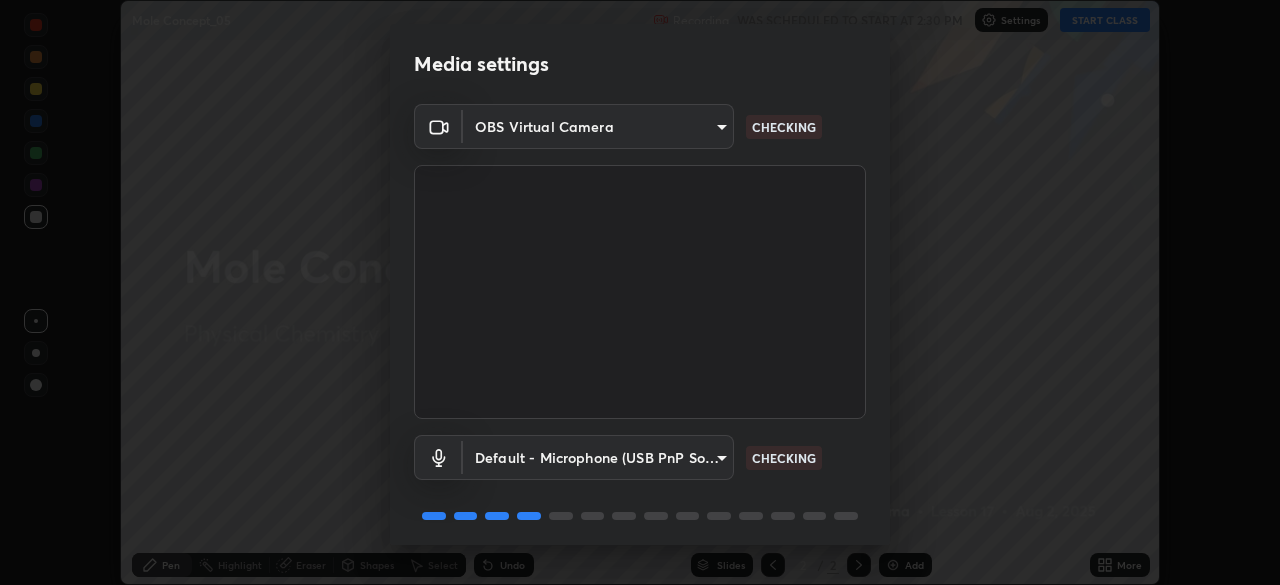 scroll, scrollTop: 70, scrollLeft: 0, axis: vertical 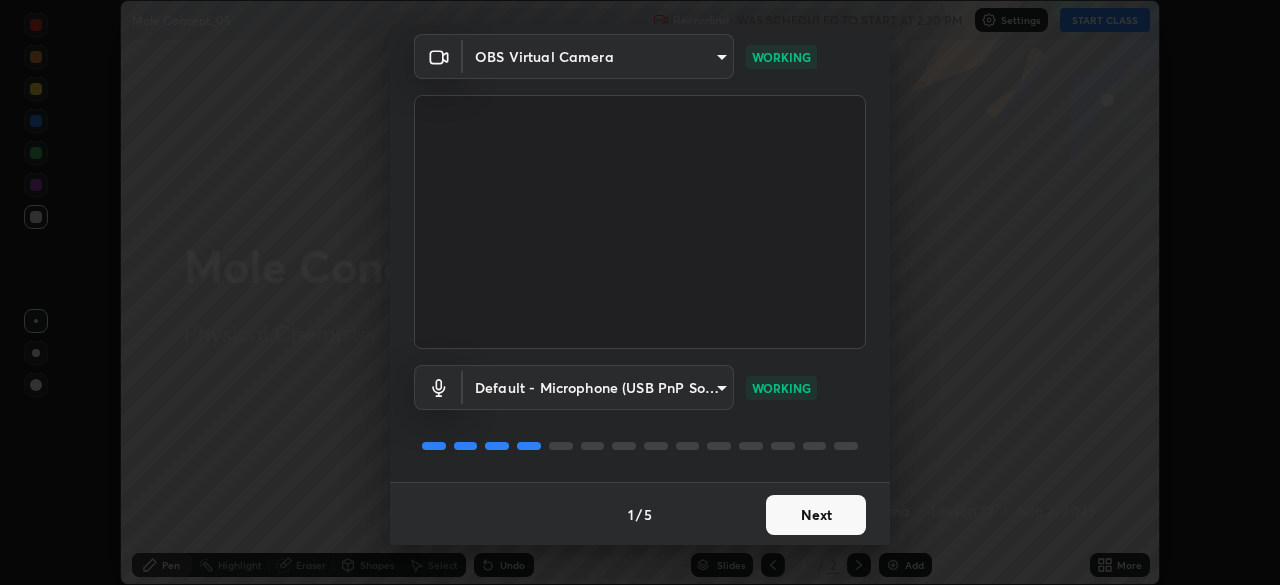 click on "Next" at bounding box center [816, 515] 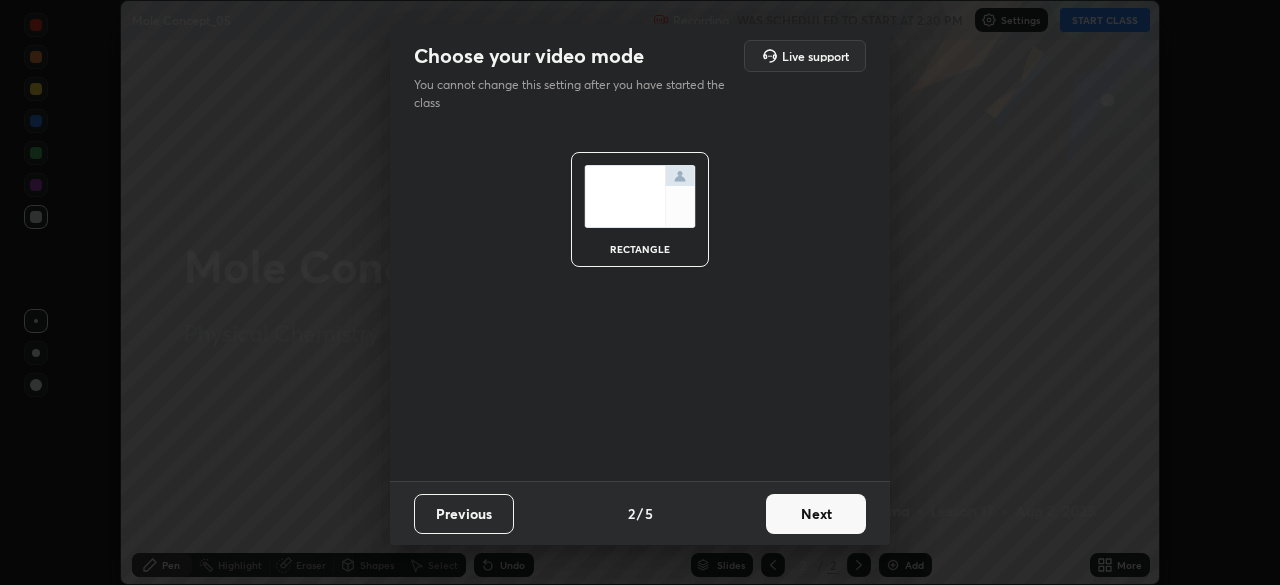 scroll, scrollTop: 0, scrollLeft: 0, axis: both 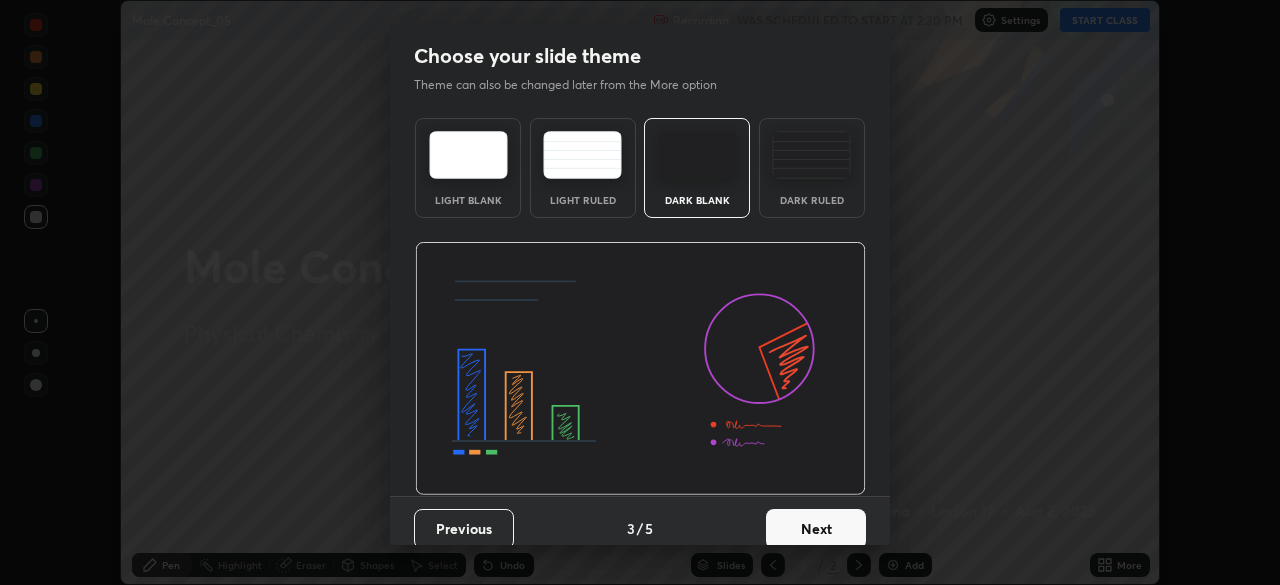 click on "Next" at bounding box center [816, 529] 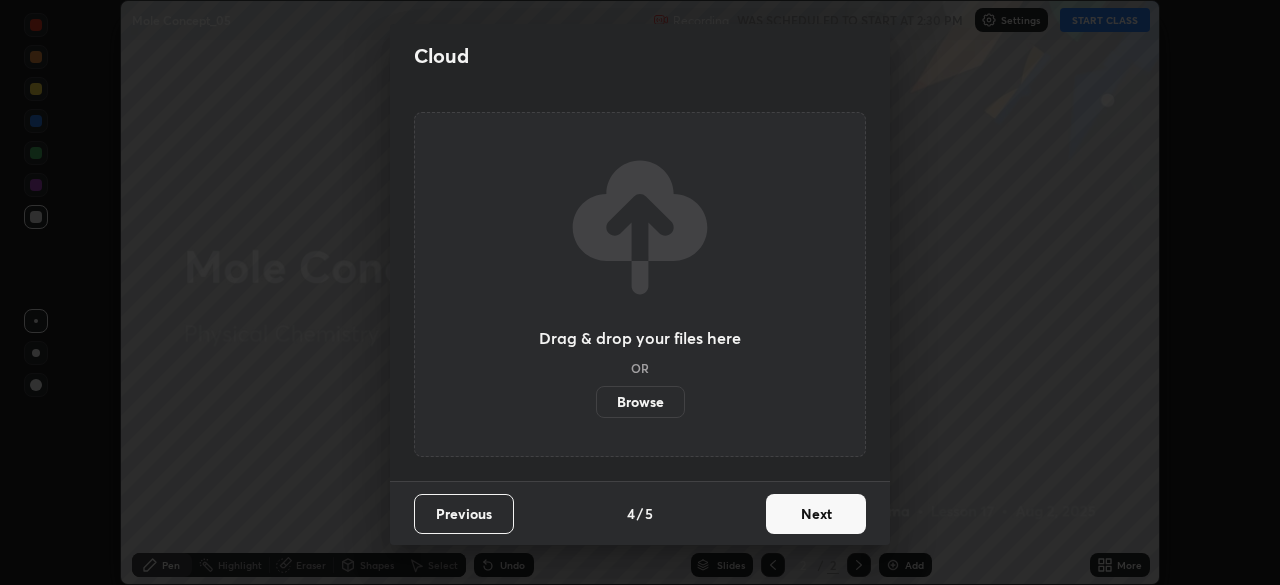 click on "Next" at bounding box center (816, 514) 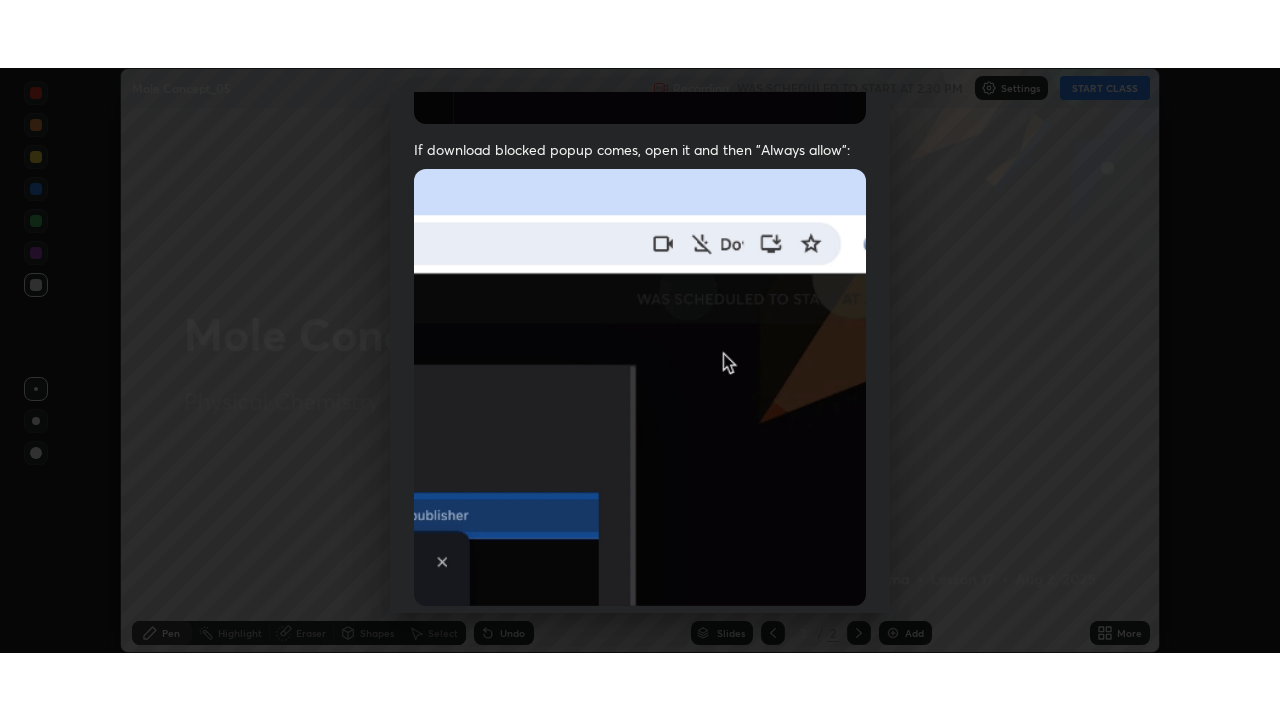scroll, scrollTop: 478, scrollLeft: 0, axis: vertical 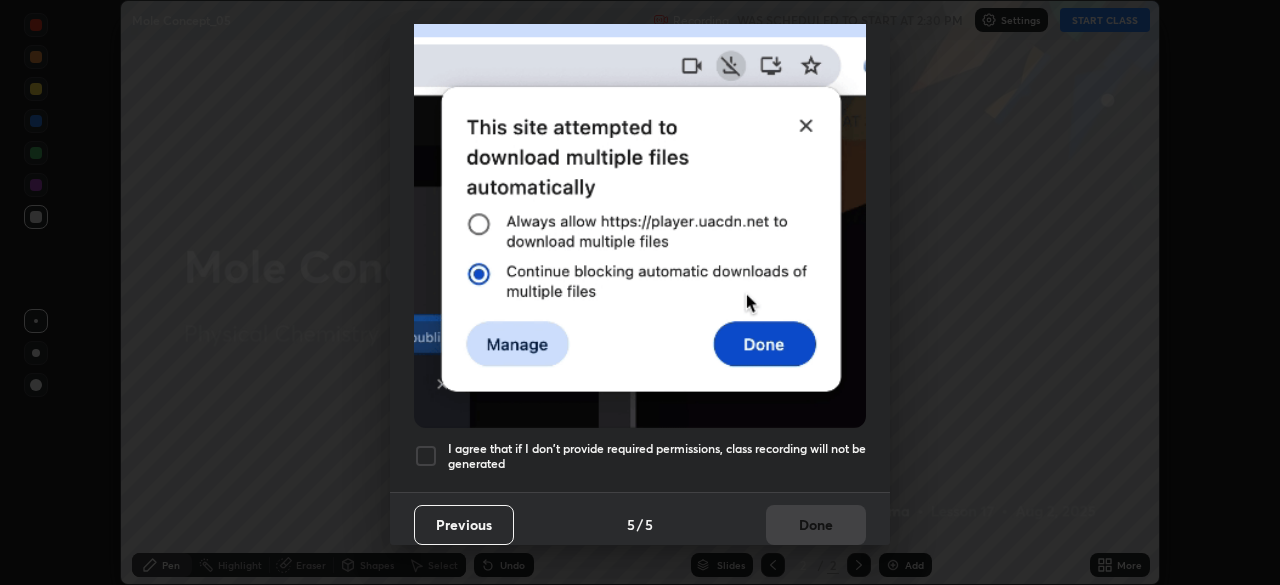 click at bounding box center (426, 456) 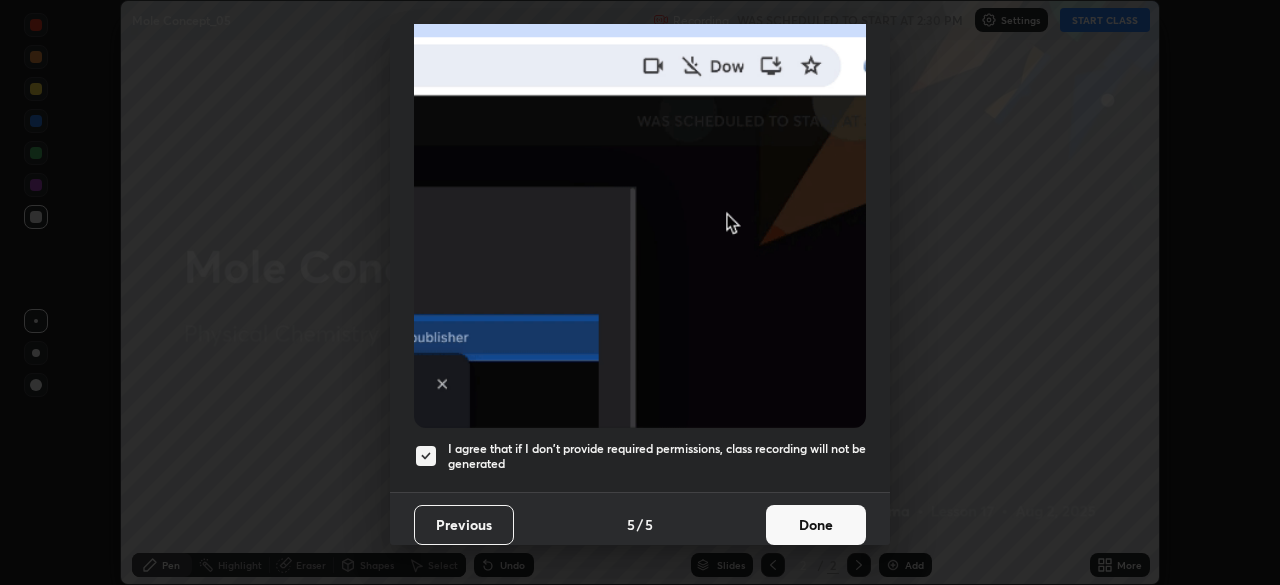 click on "Done" at bounding box center (816, 525) 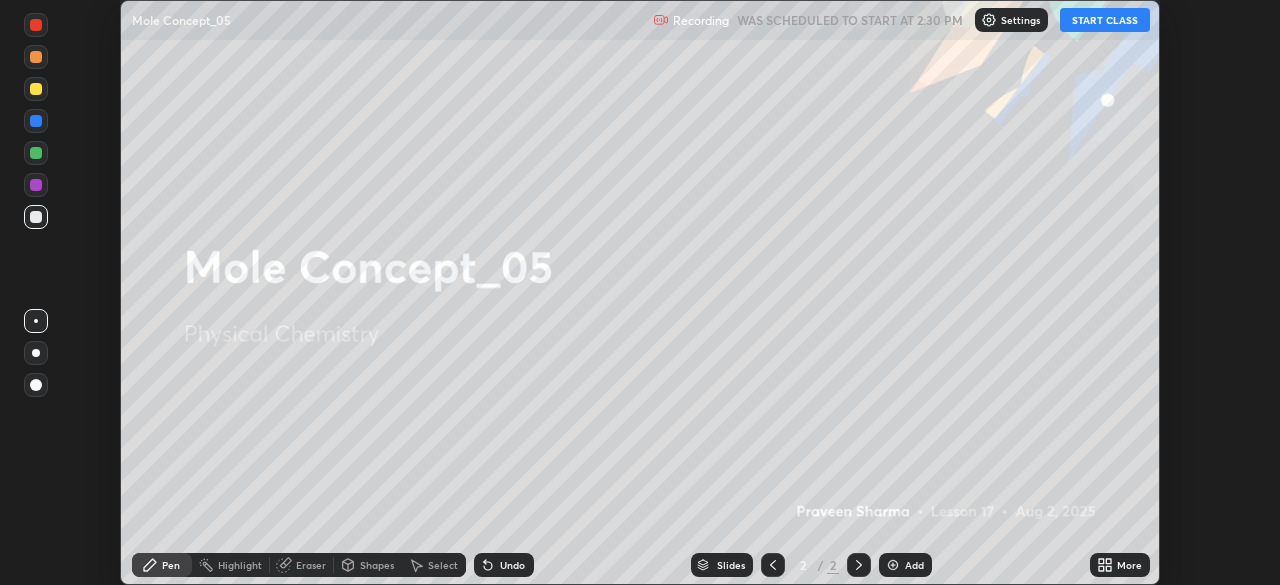click on "START CLASS" at bounding box center [1105, 20] 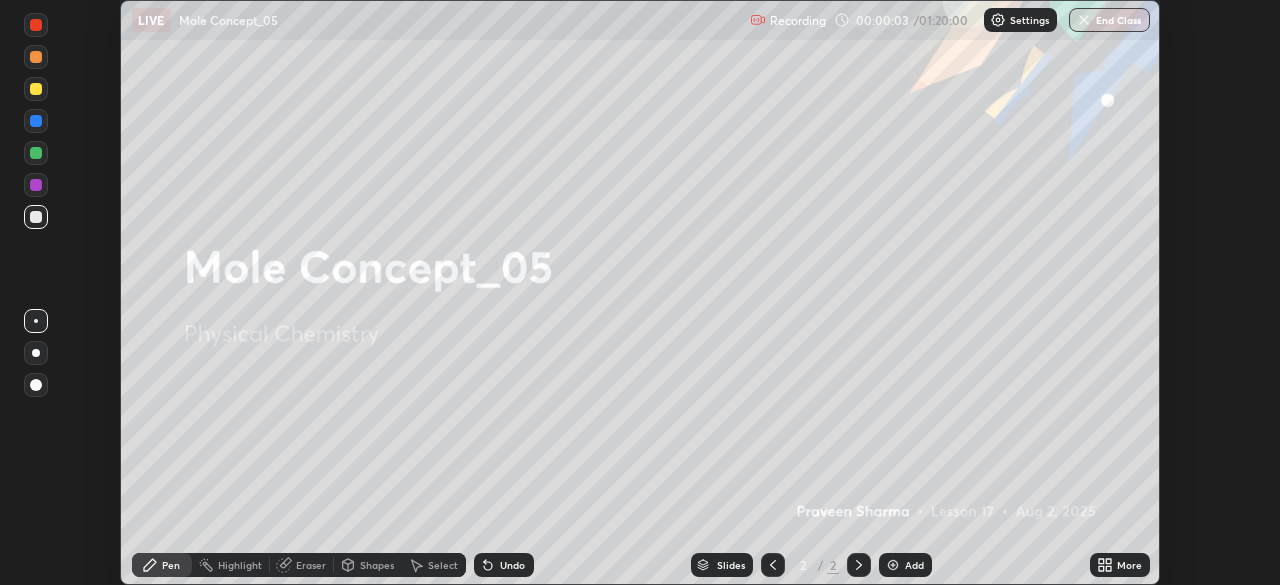 click 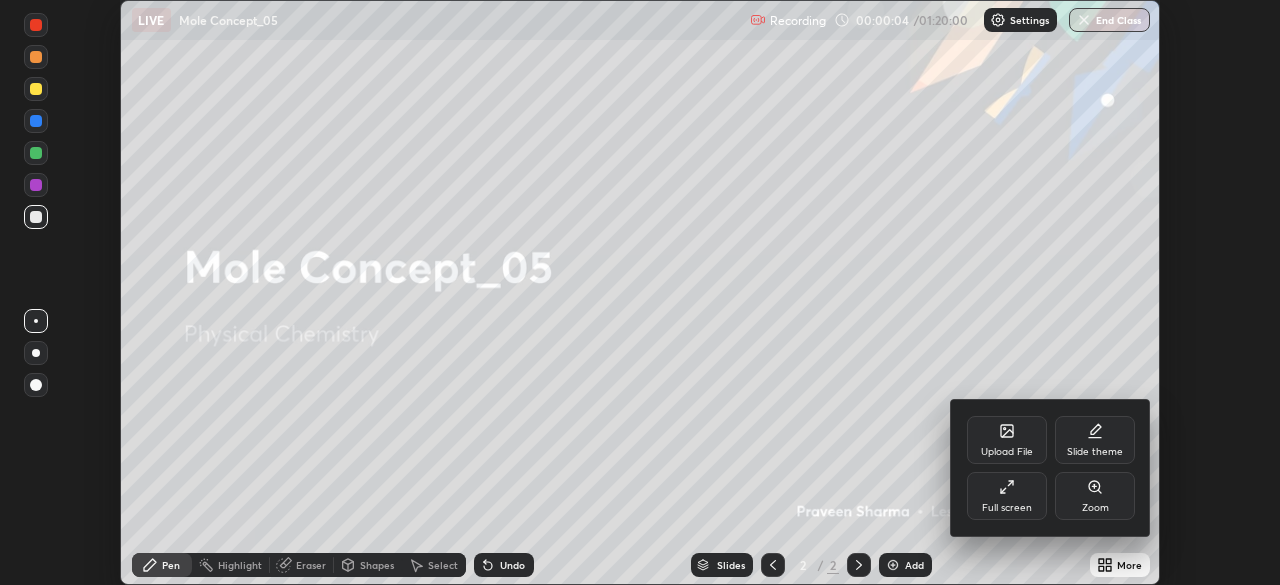 click 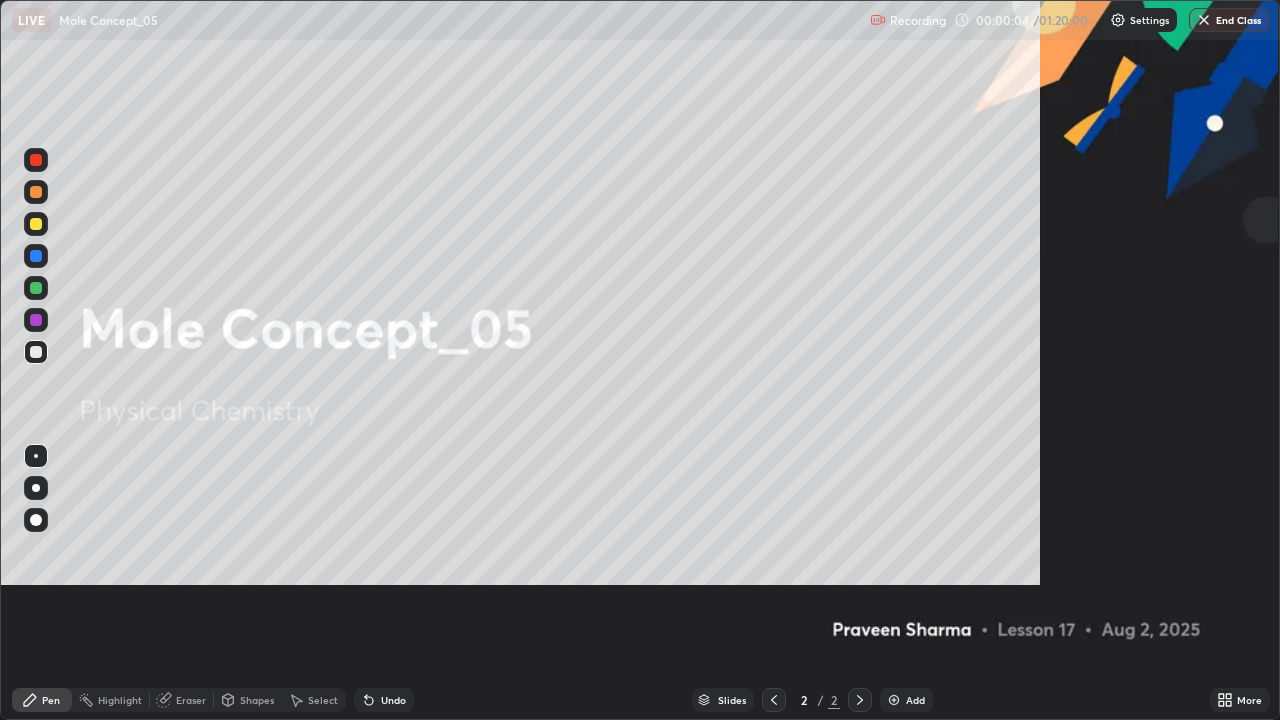 scroll, scrollTop: 99280, scrollLeft: 98720, axis: both 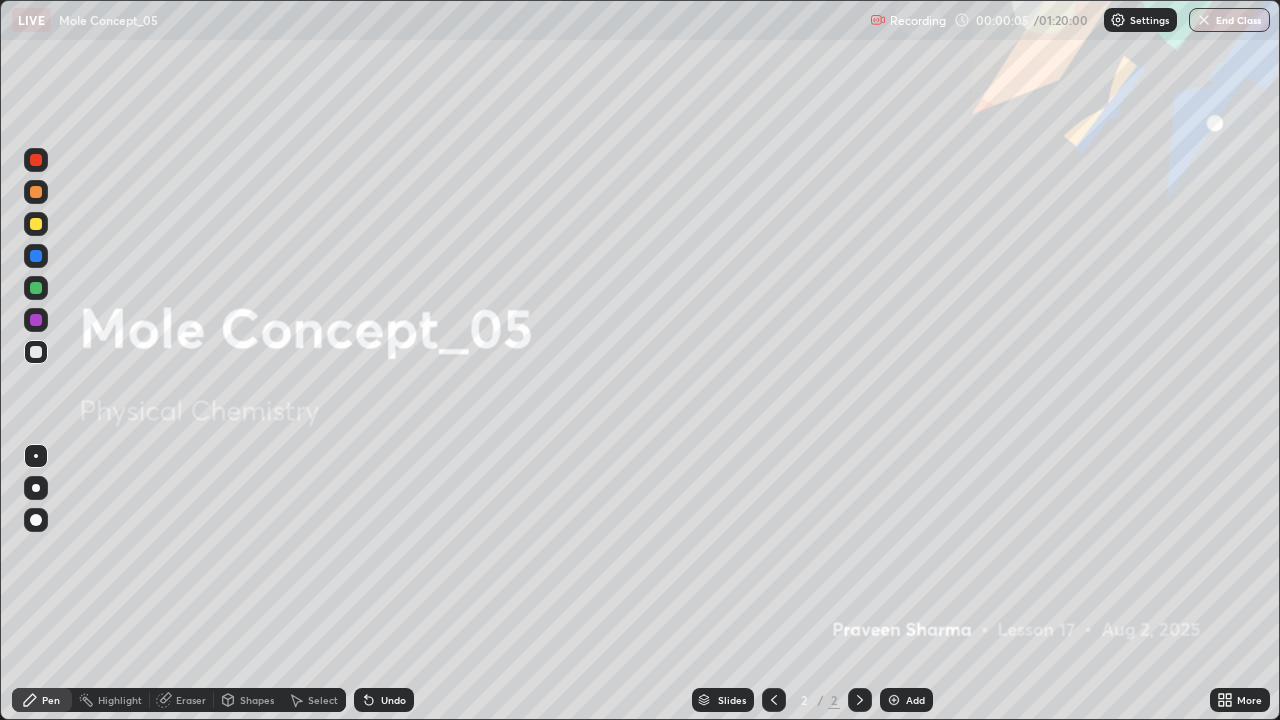 click at bounding box center [894, 700] 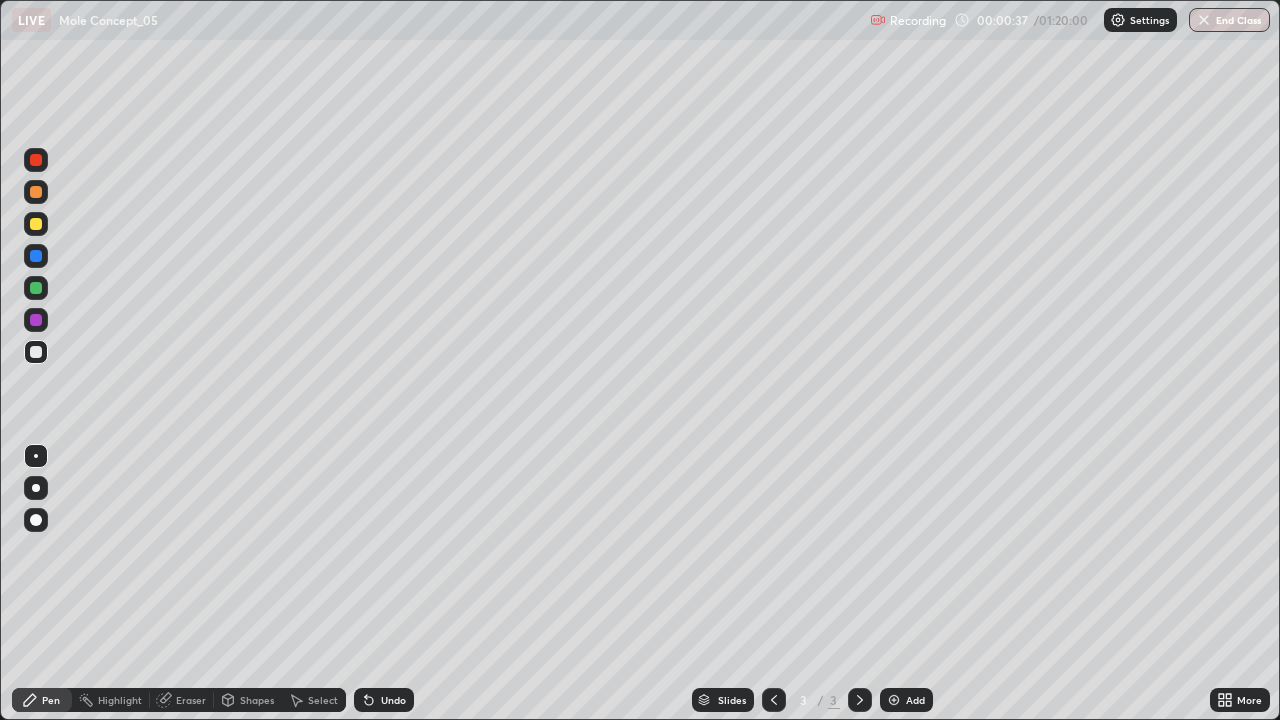 click on "Undo" at bounding box center [384, 700] 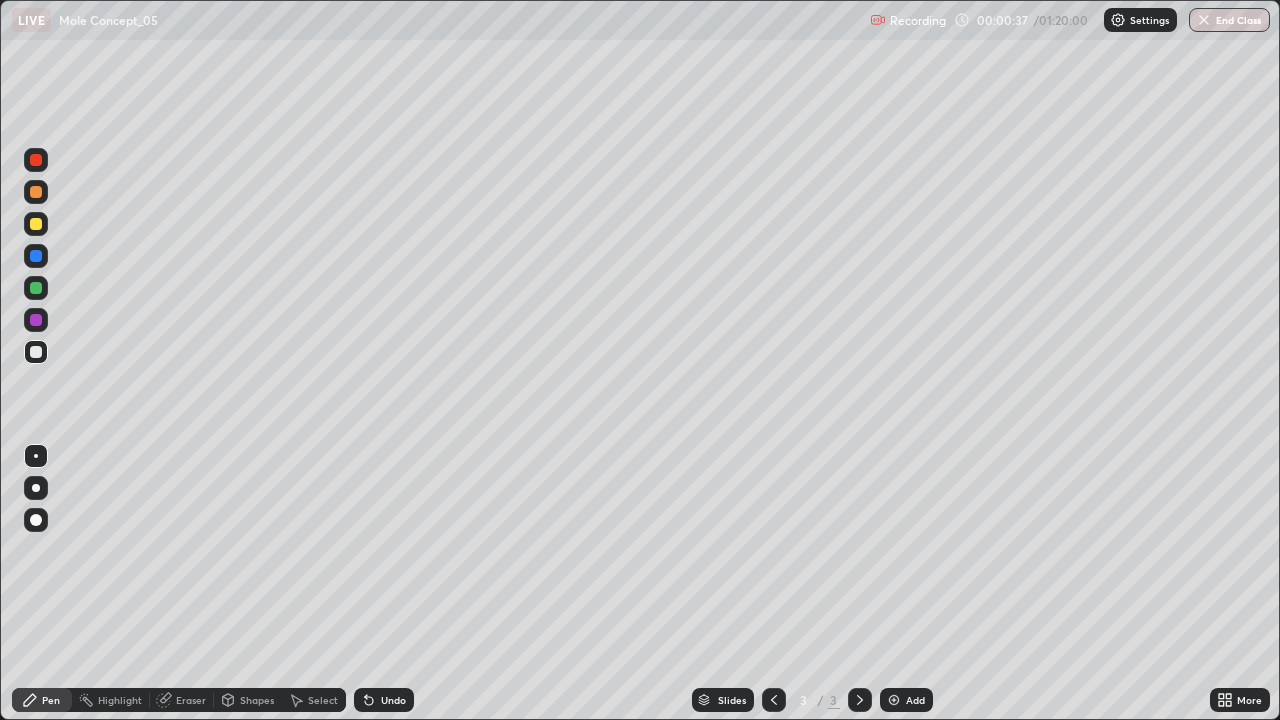 click on "Undo" at bounding box center [393, 700] 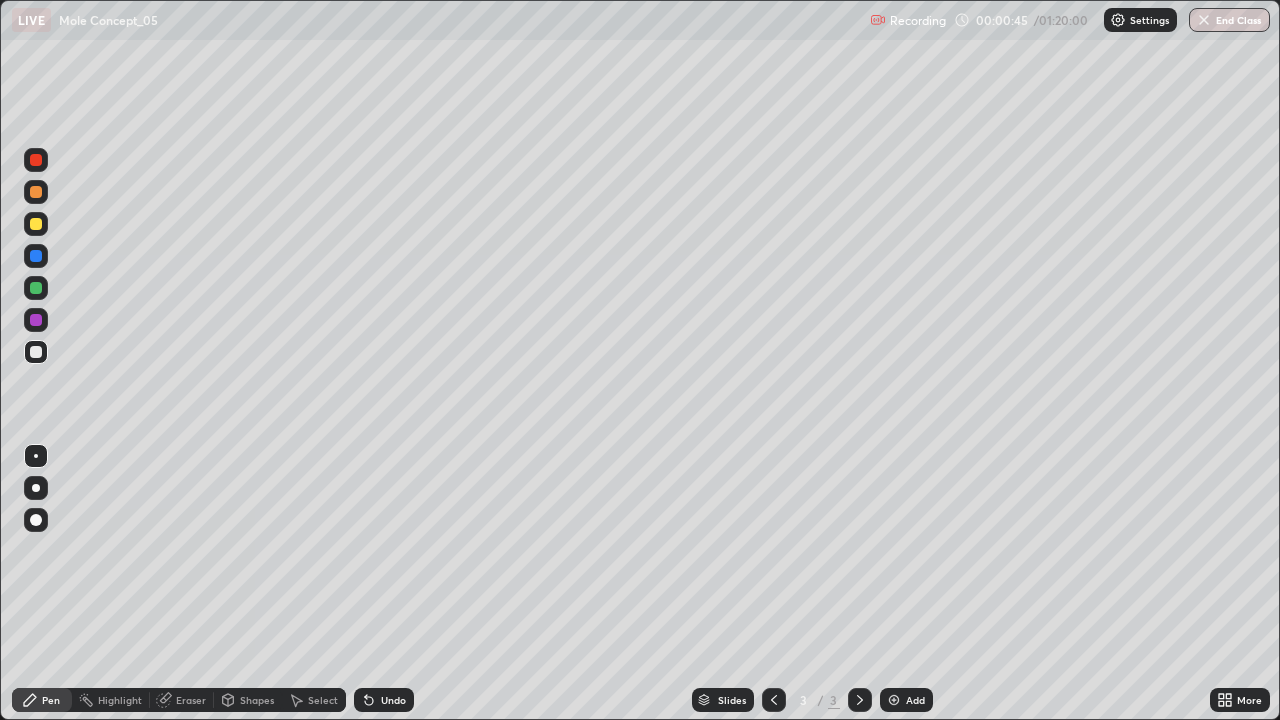 click on "Undo" at bounding box center (384, 700) 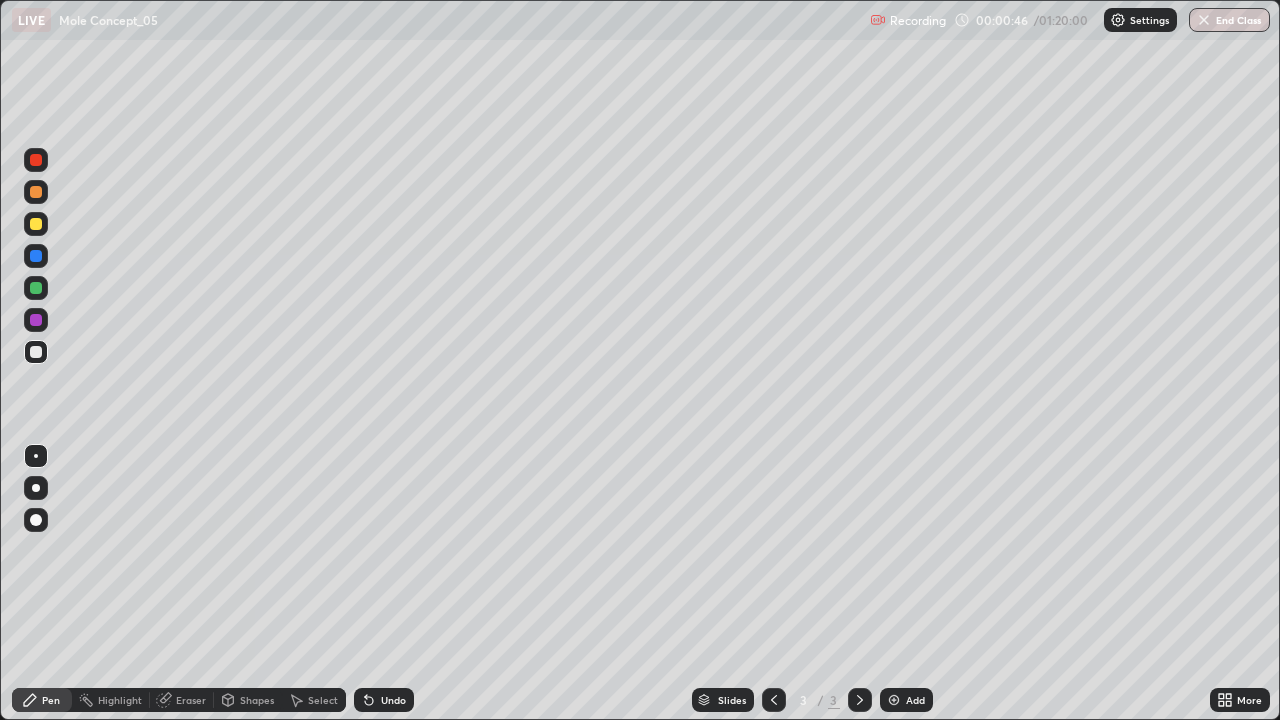 click 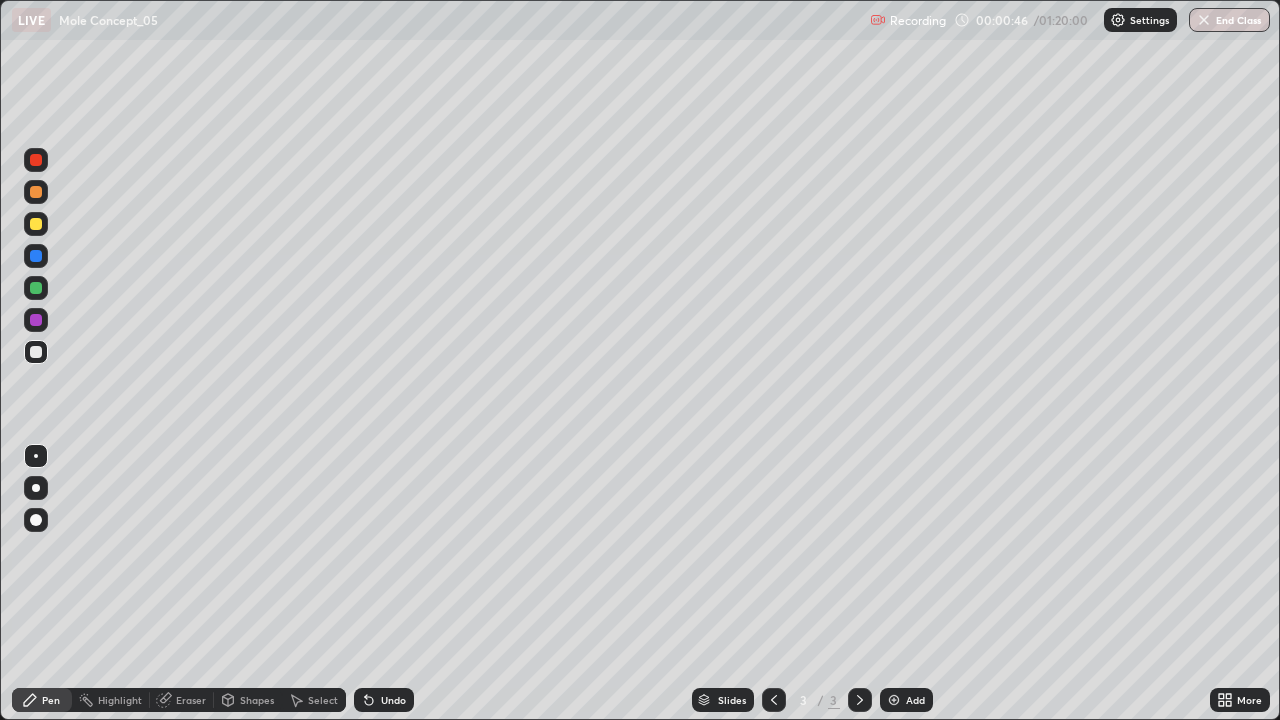 click on "Undo" at bounding box center [384, 700] 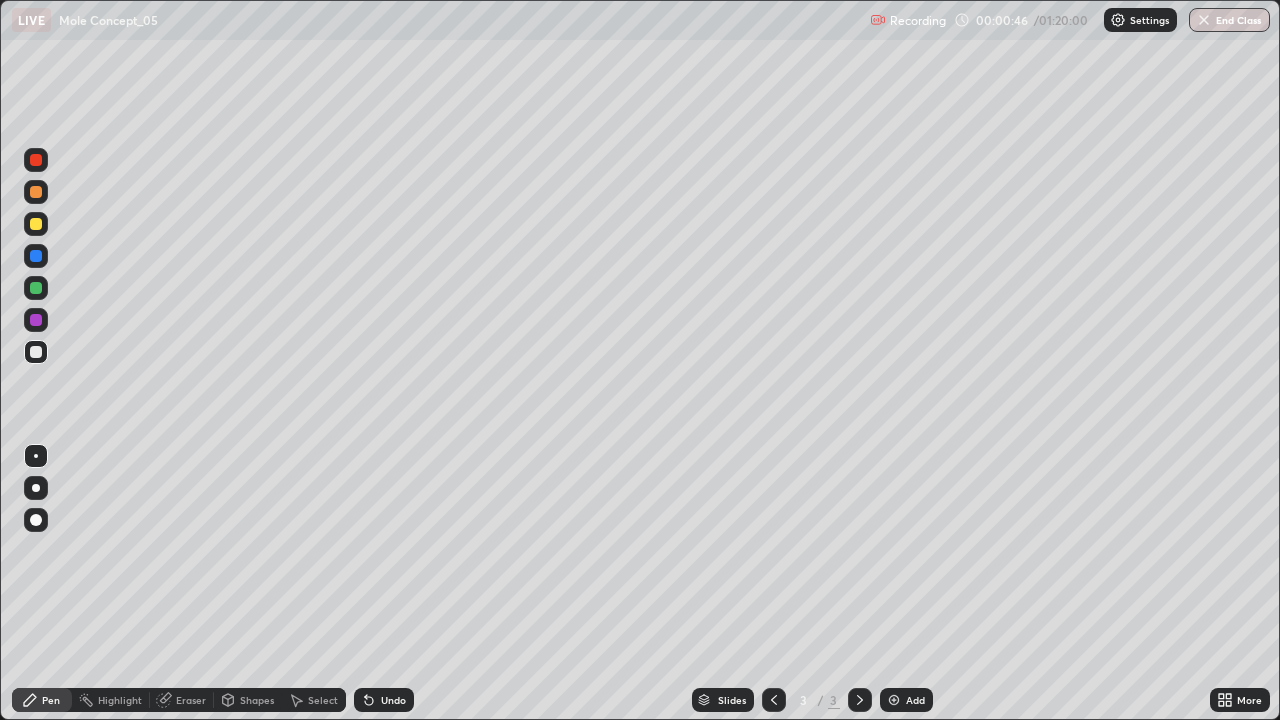click on "Undo" at bounding box center [384, 700] 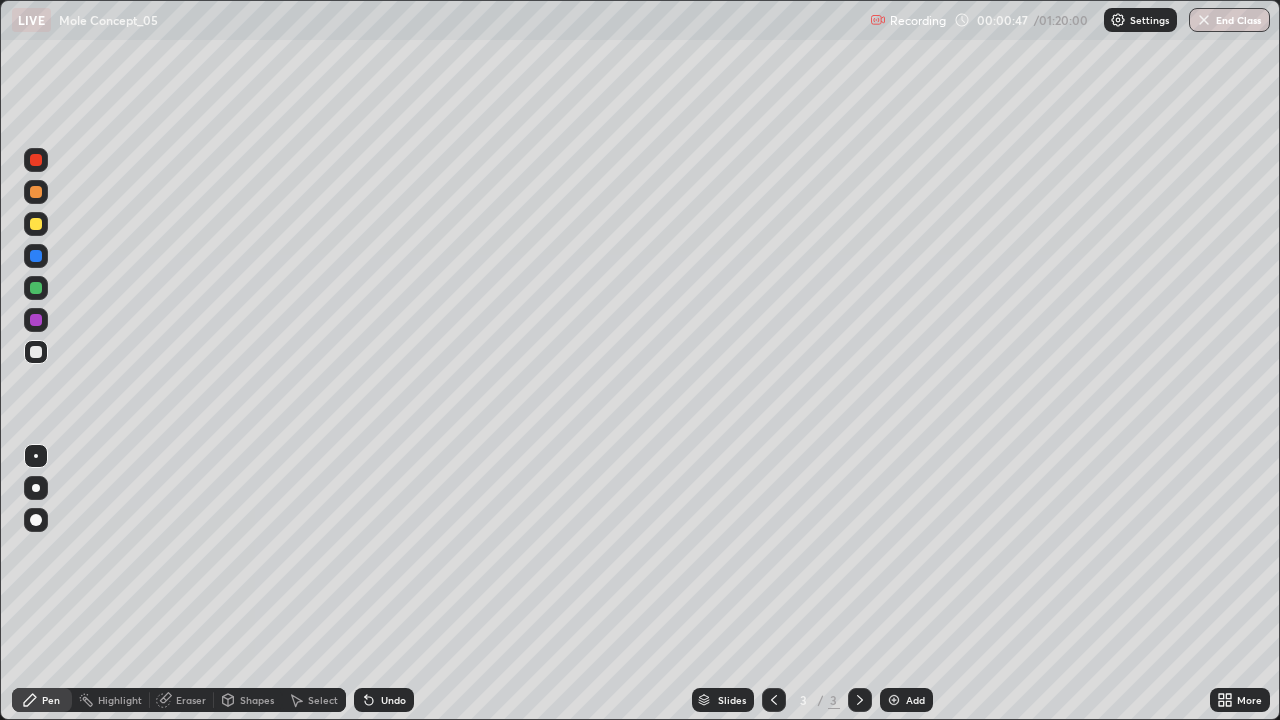 click on "Undo" at bounding box center (384, 700) 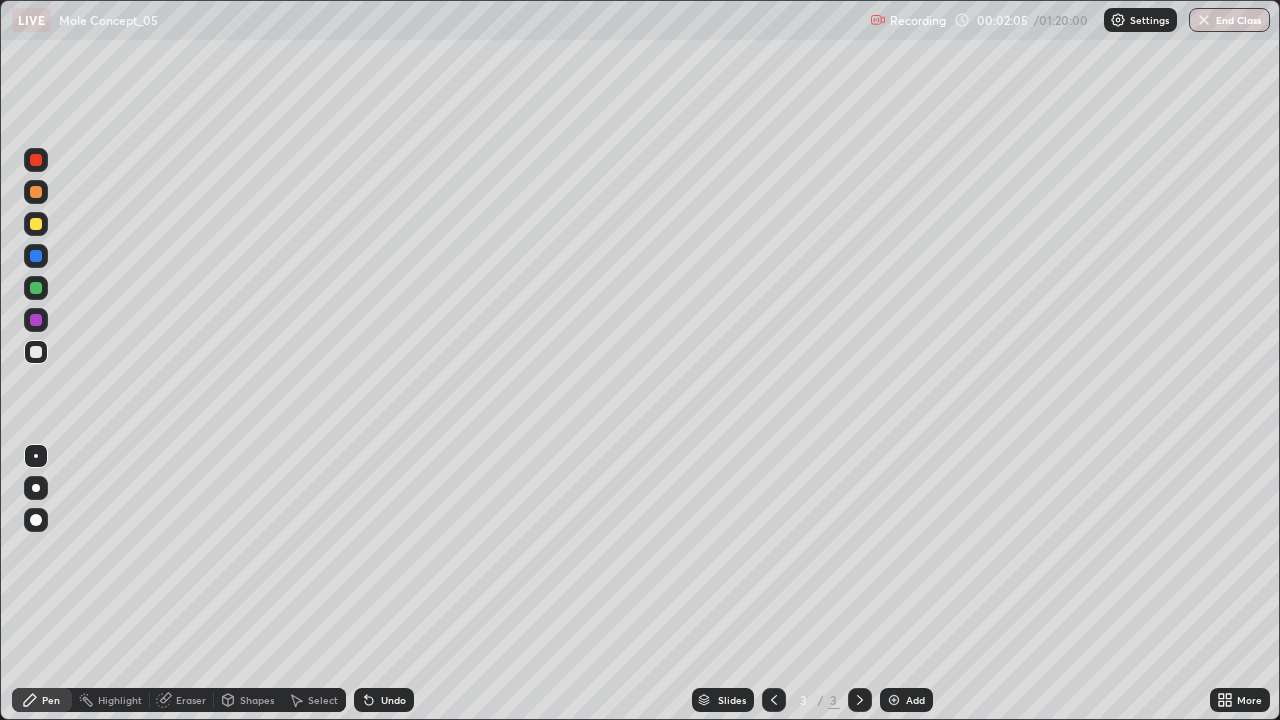 click on "Undo" at bounding box center [393, 700] 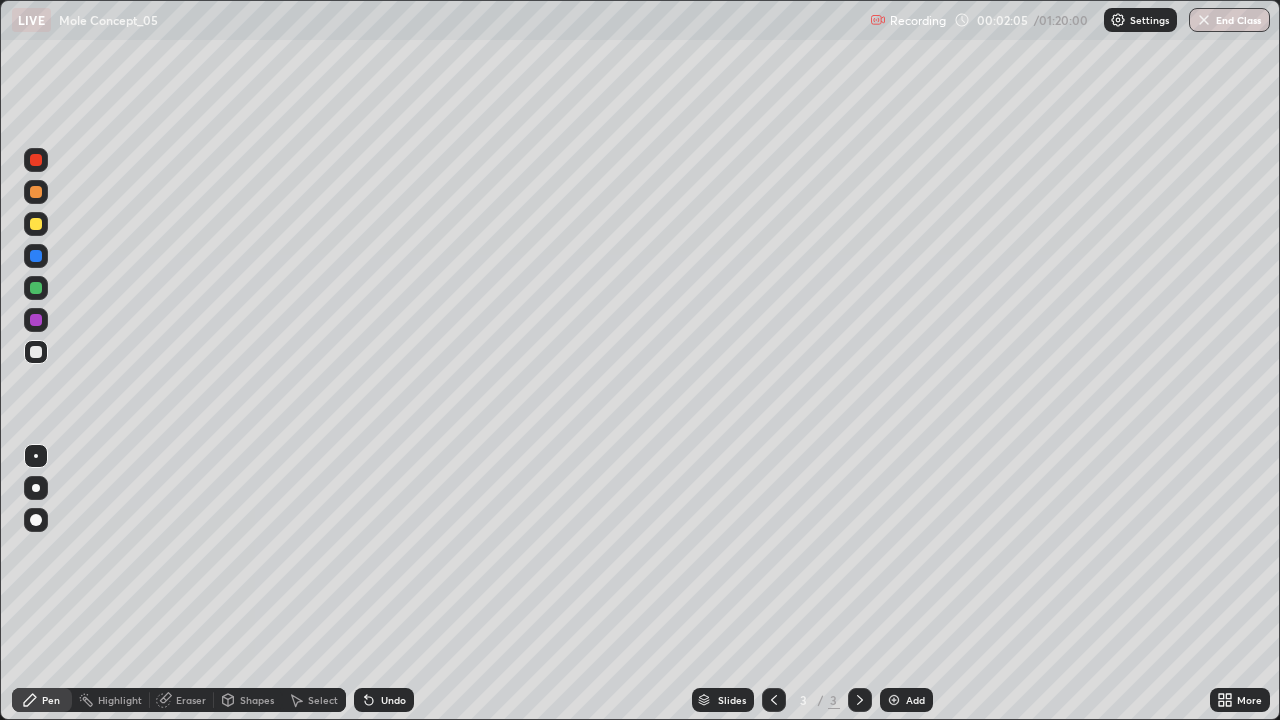 click on "Undo" at bounding box center (384, 700) 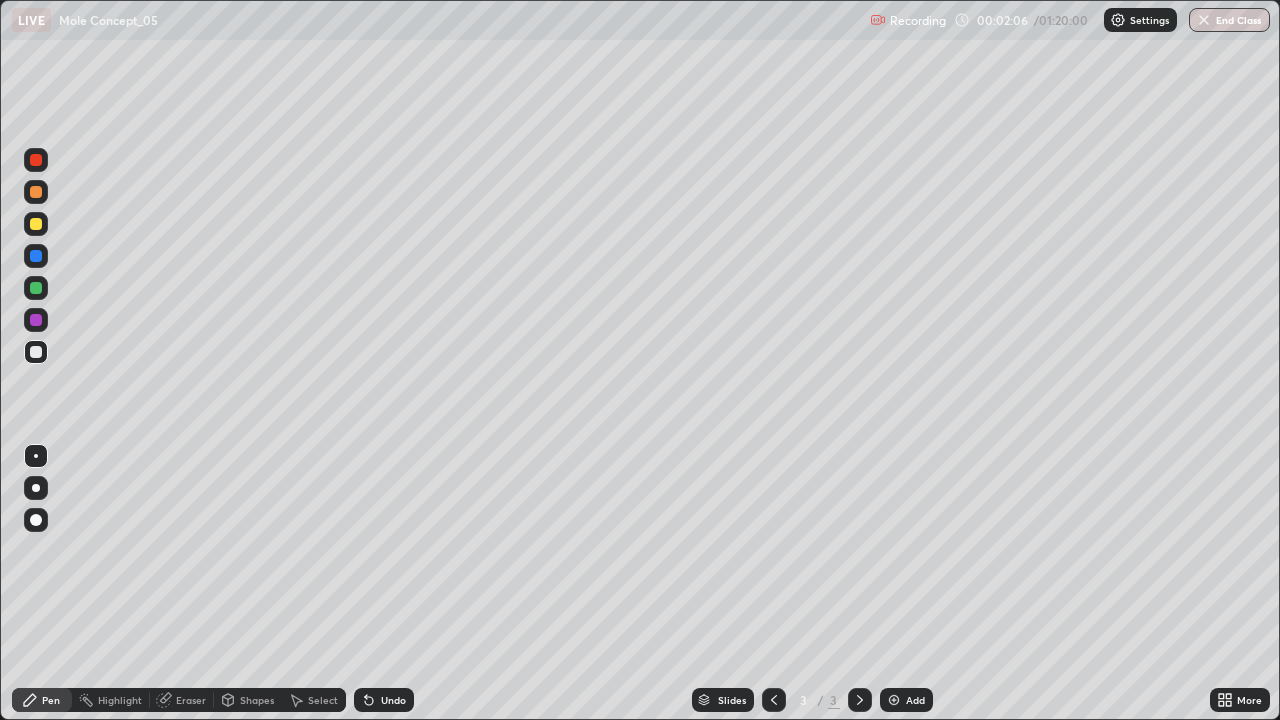 click on "Undo" at bounding box center (393, 700) 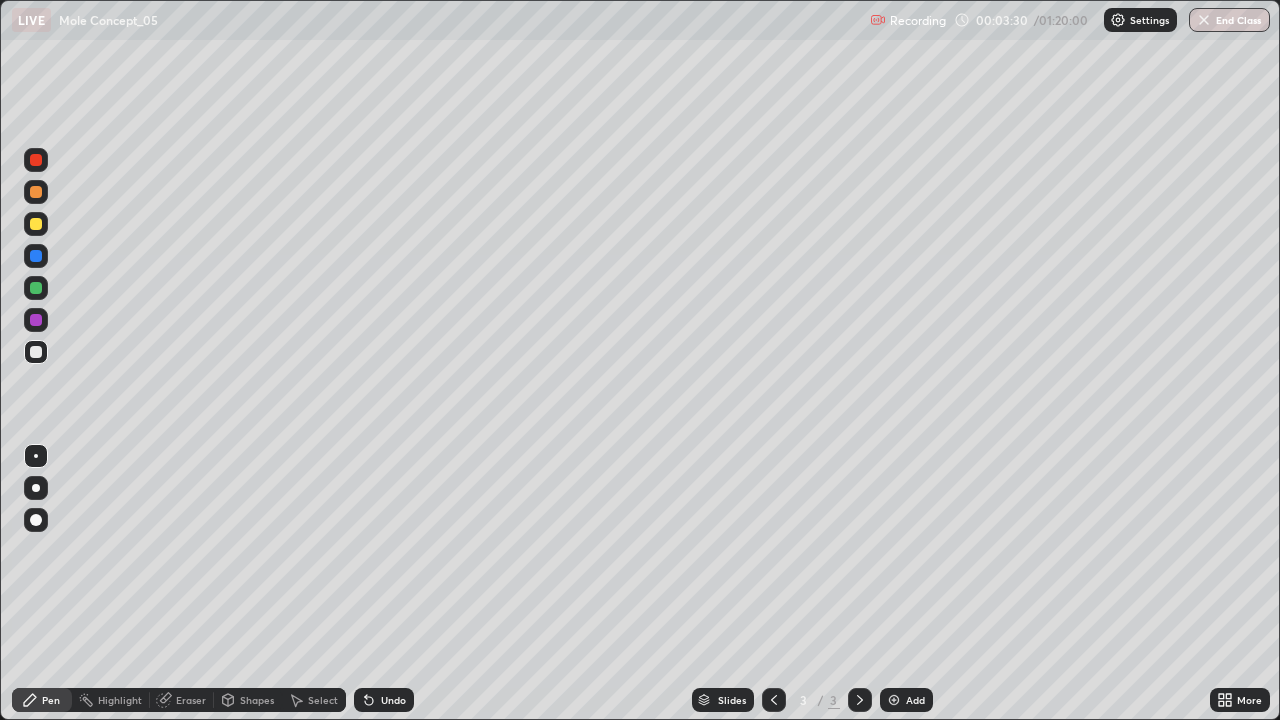 click at bounding box center (36, 224) 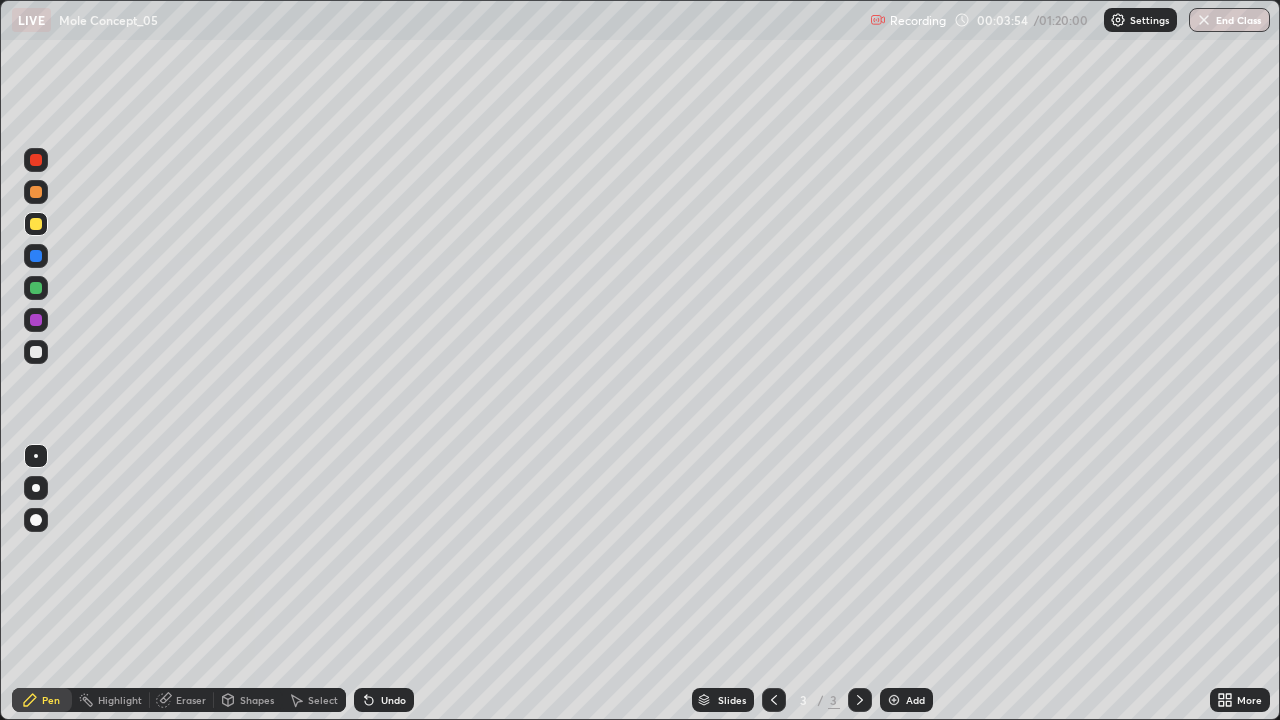 click on "Undo" at bounding box center [393, 700] 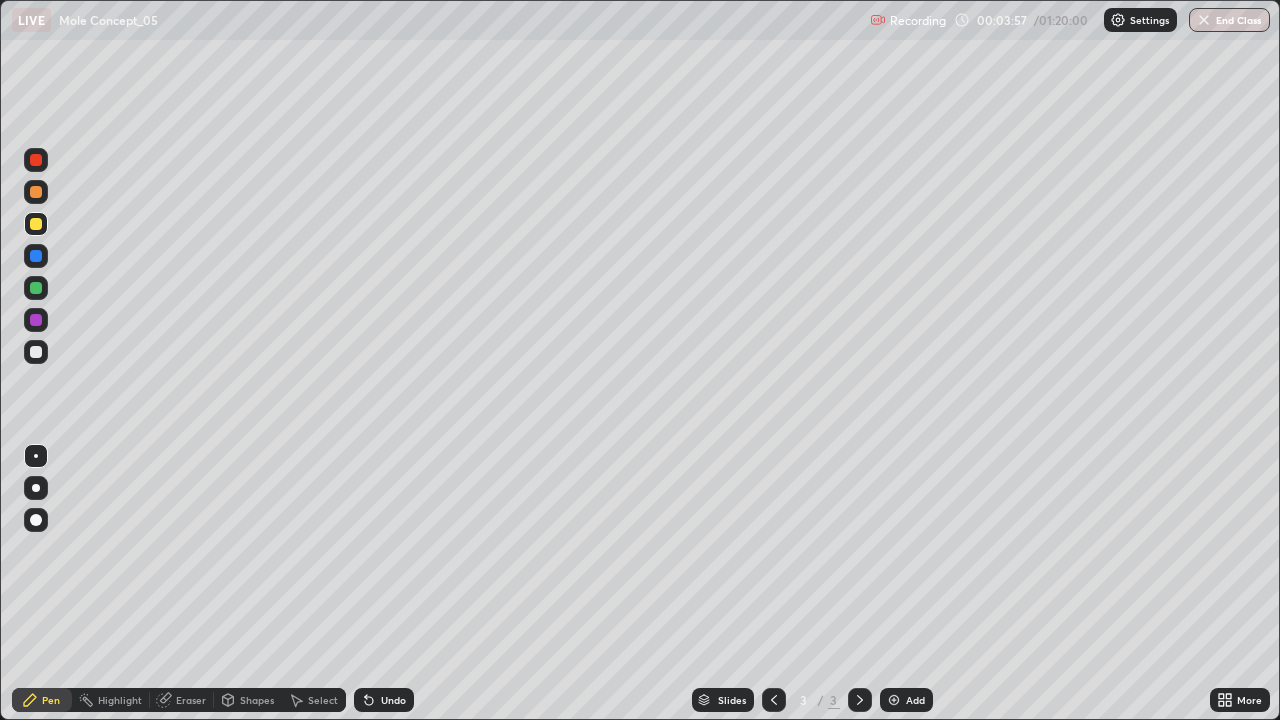 click on "Undo" at bounding box center (393, 700) 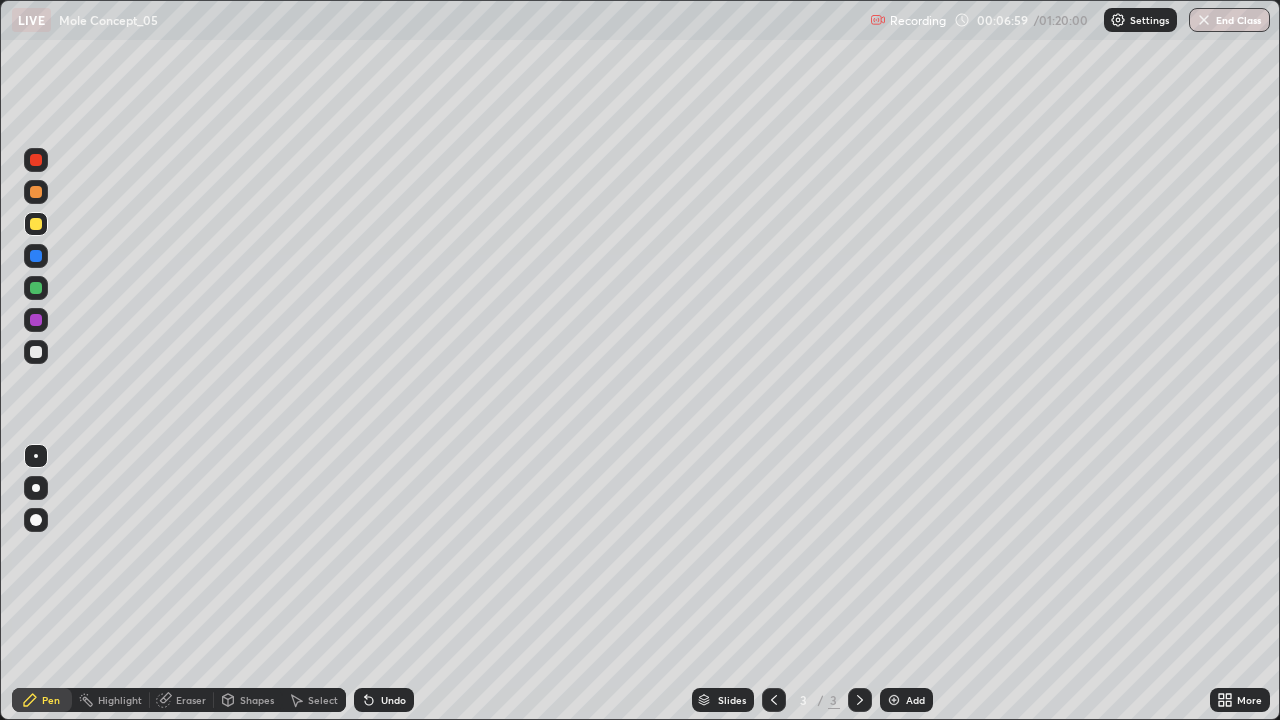 click at bounding box center [894, 700] 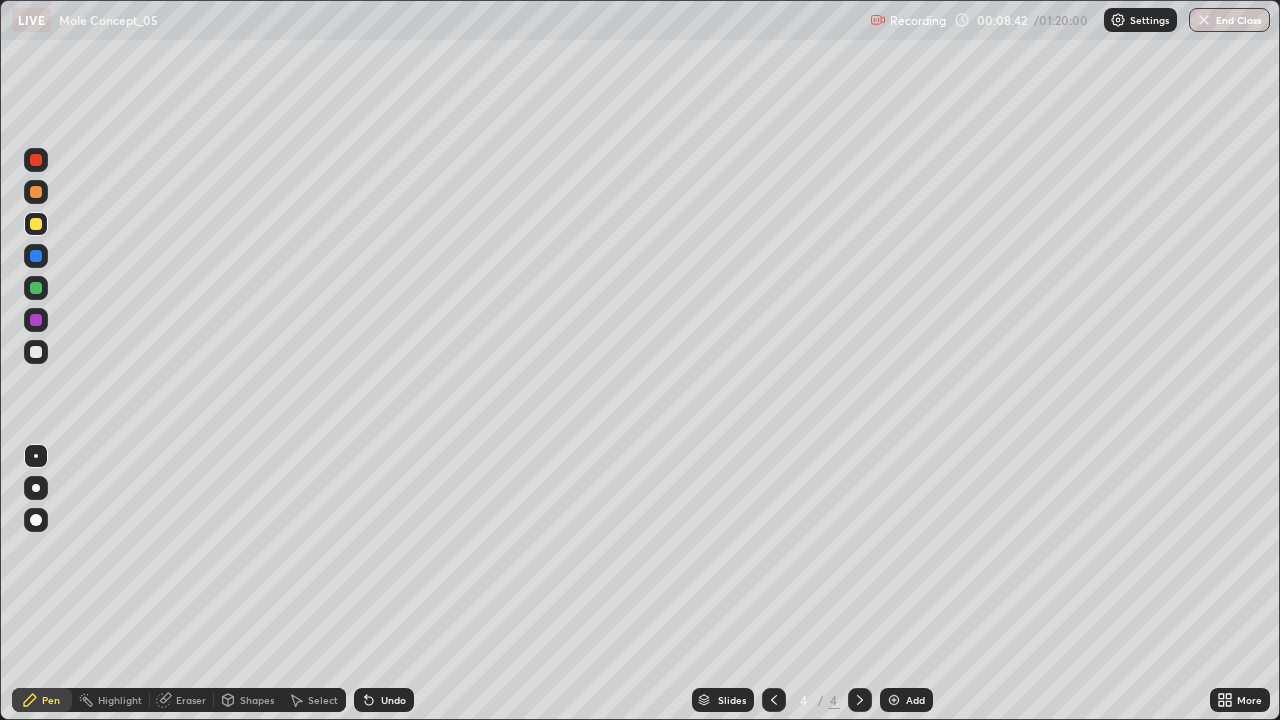 click at bounding box center (36, 352) 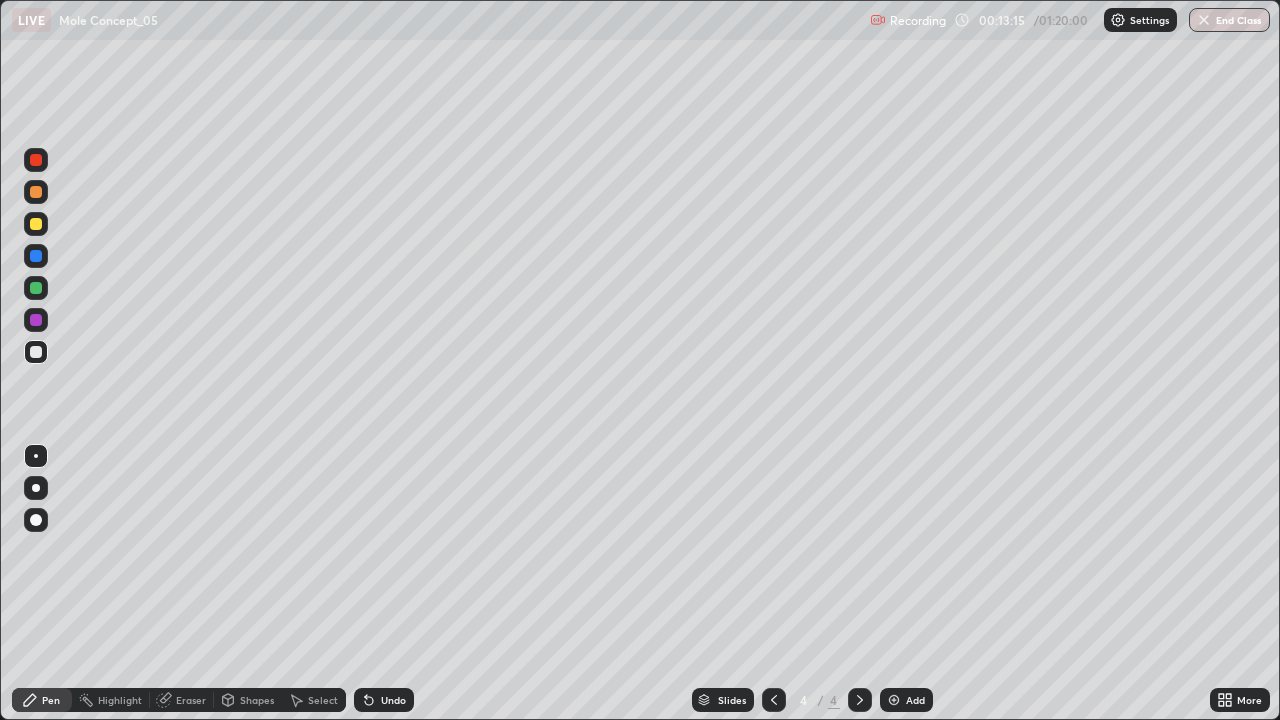 click at bounding box center (894, 700) 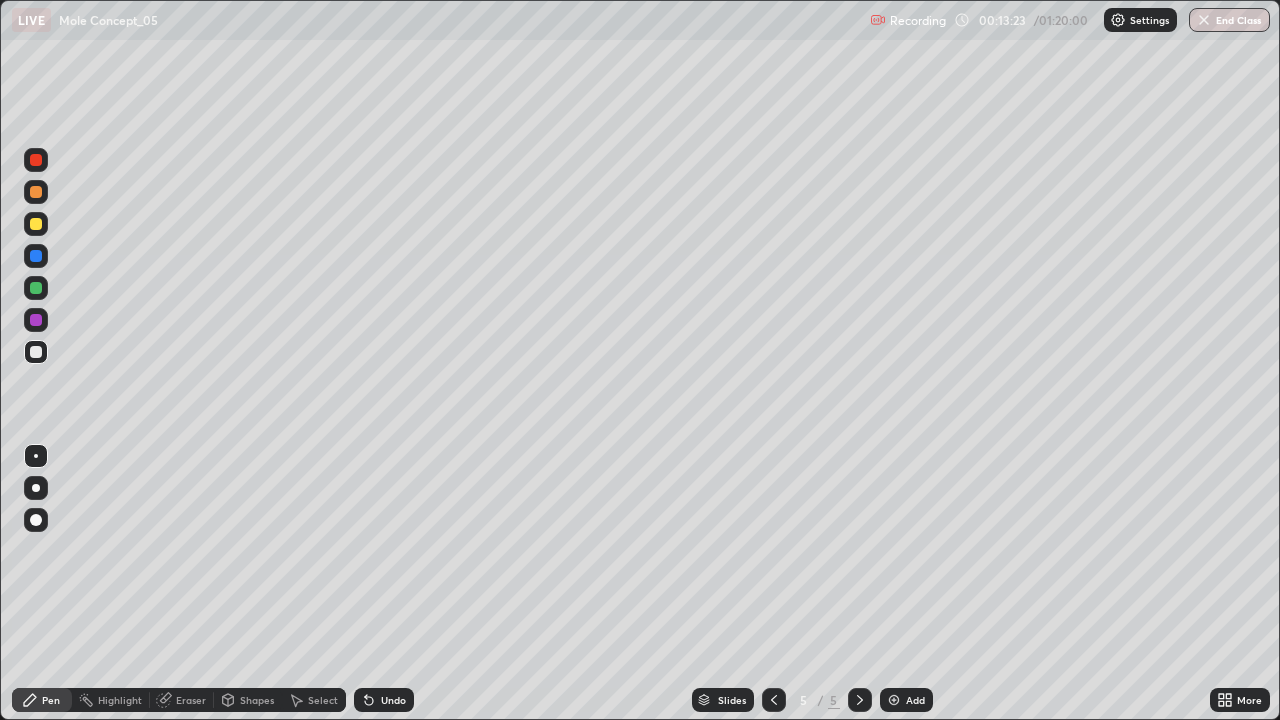 click on "Undo" at bounding box center (393, 700) 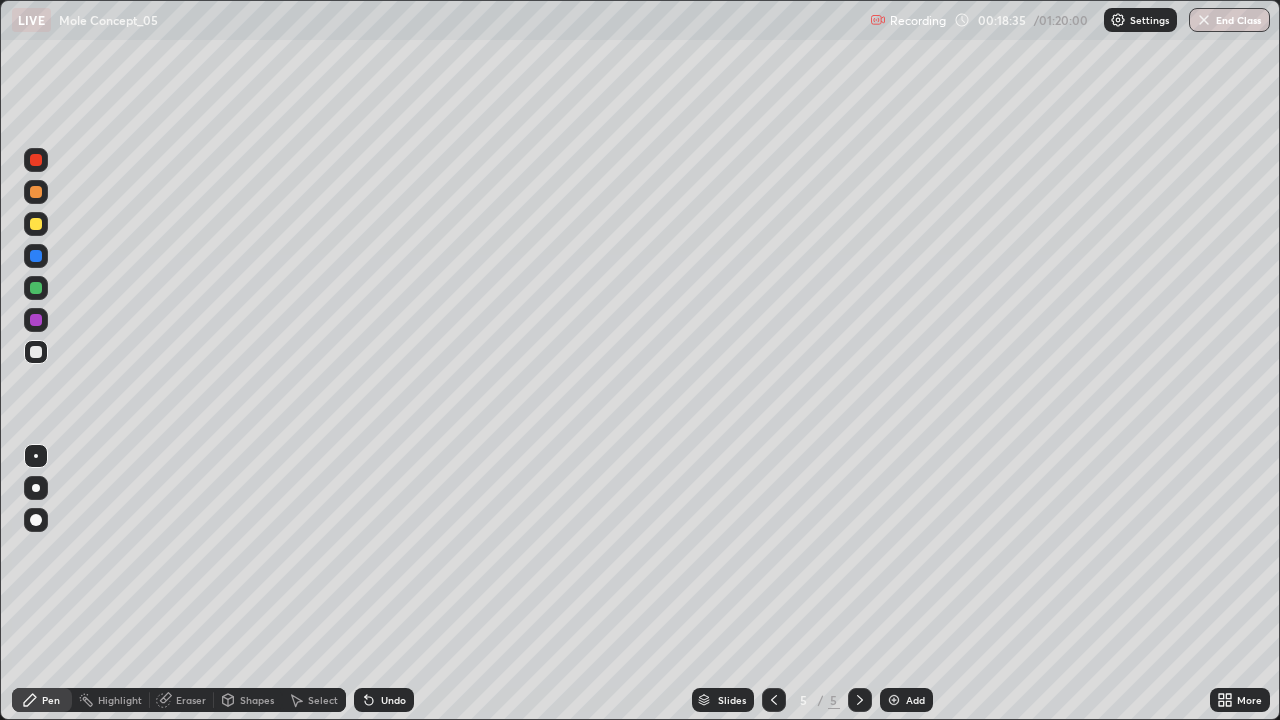 click 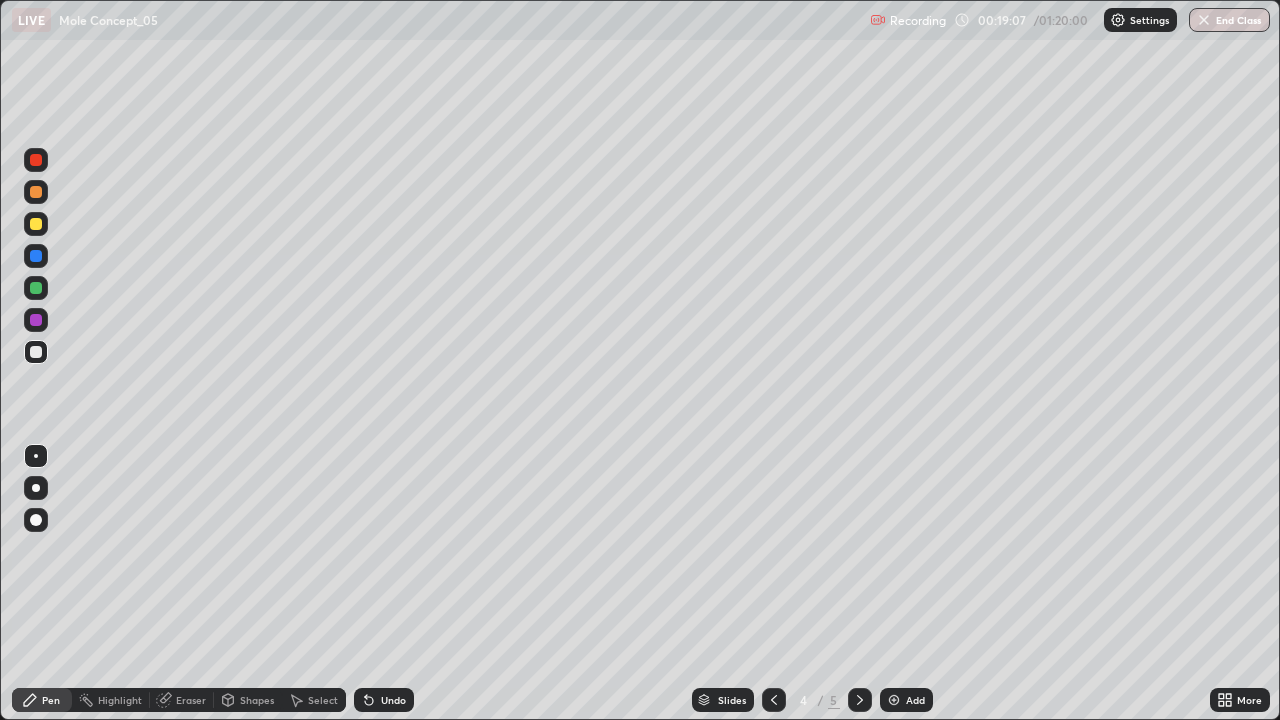 click on "Eraser" at bounding box center (191, 700) 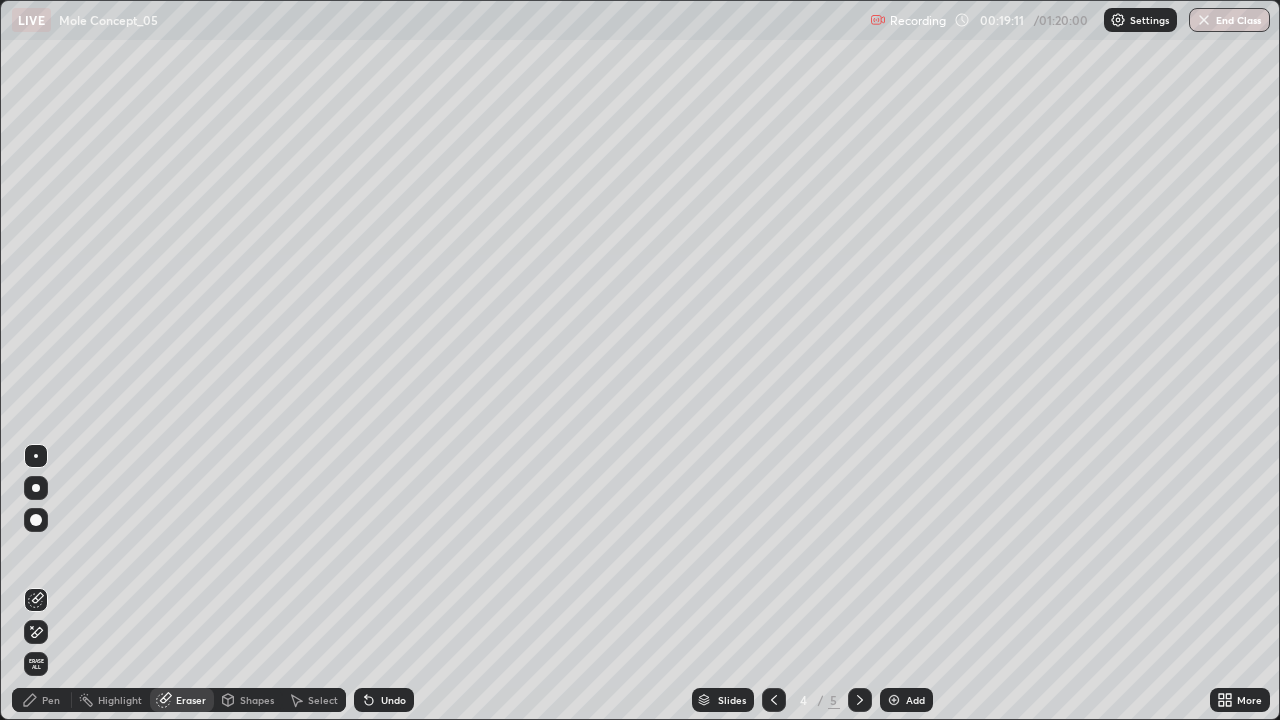 click on "Pen" at bounding box center [51, 700] 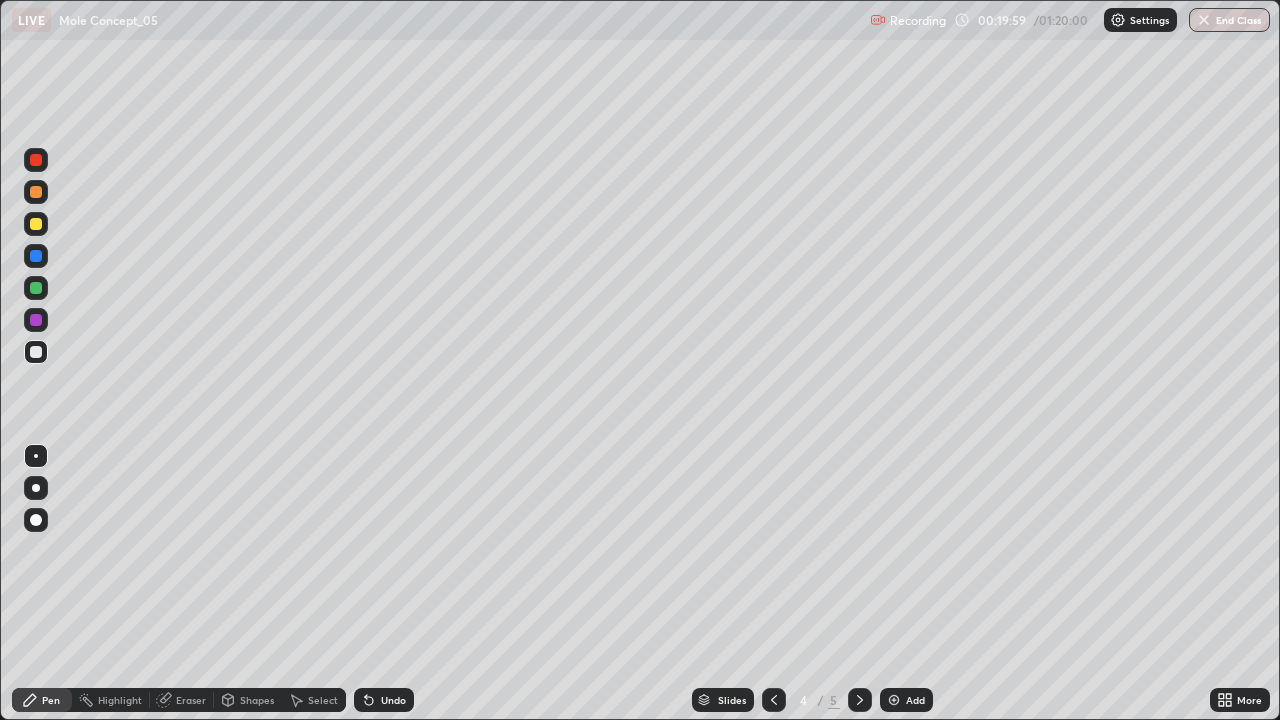click on "Undo" at bounding box center (393, 700) 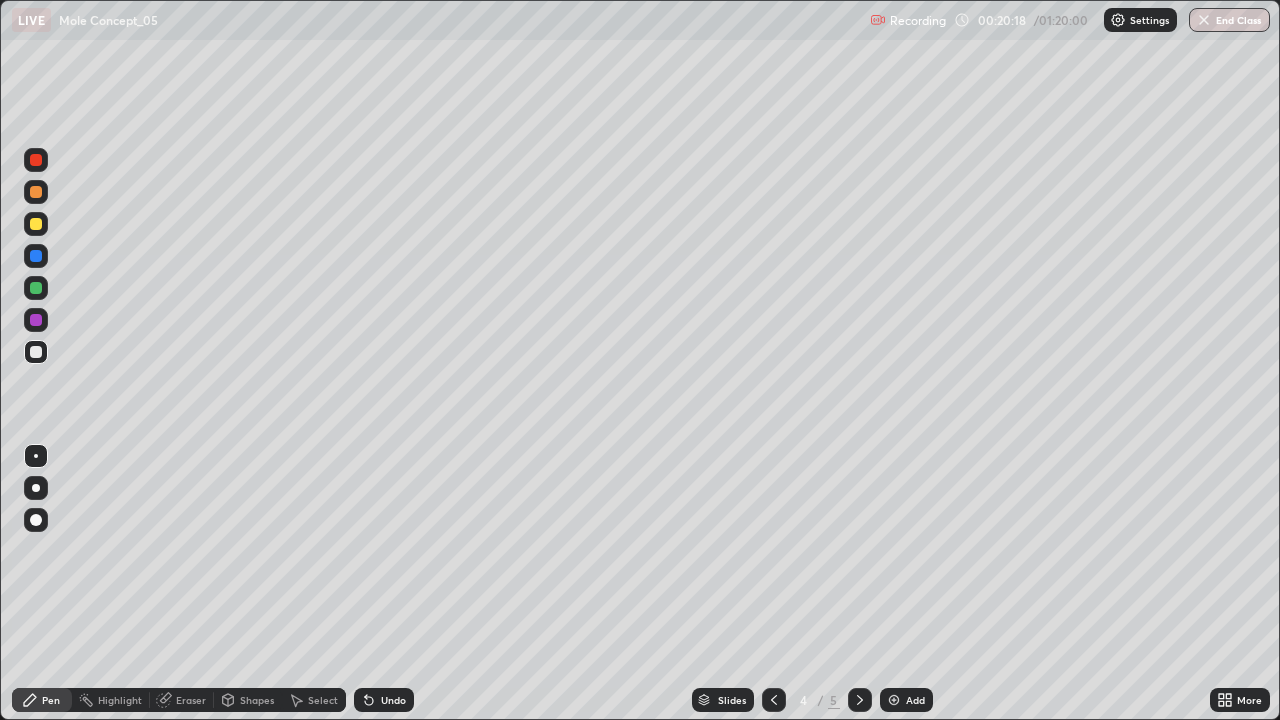 click on "Undo" at bounding box center [384, 700] 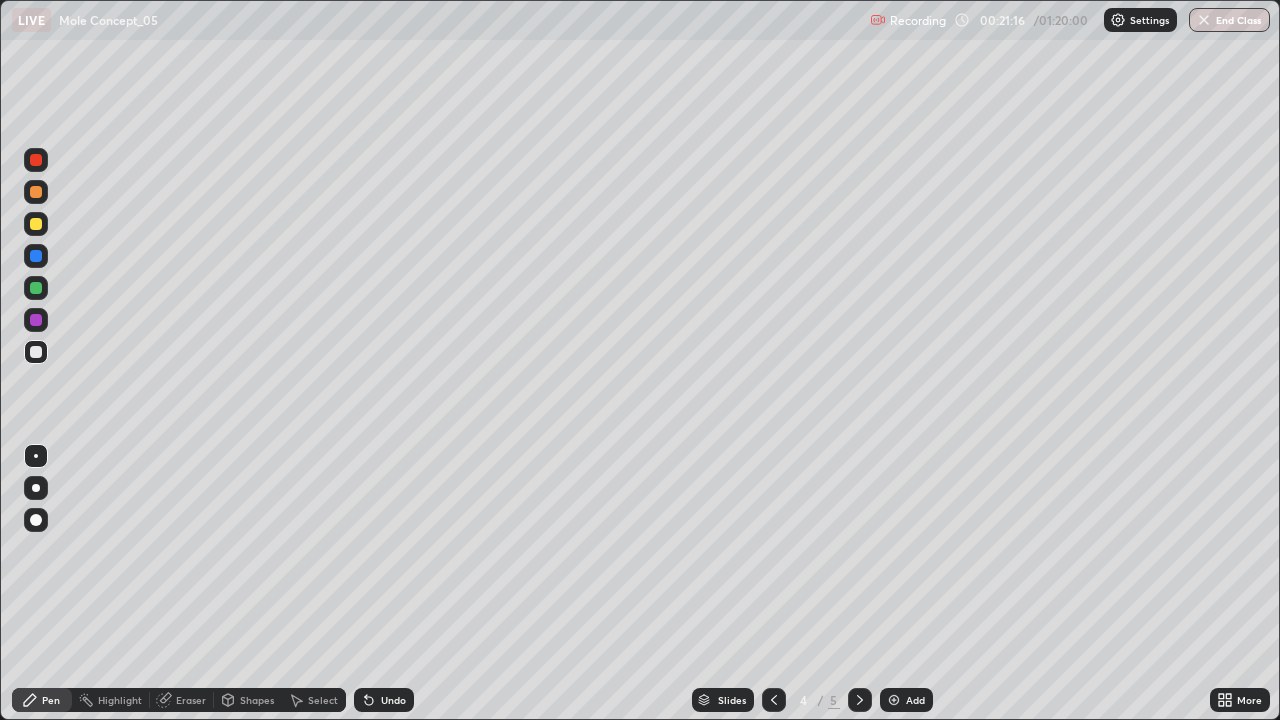 click at bounding box center (894, 700) 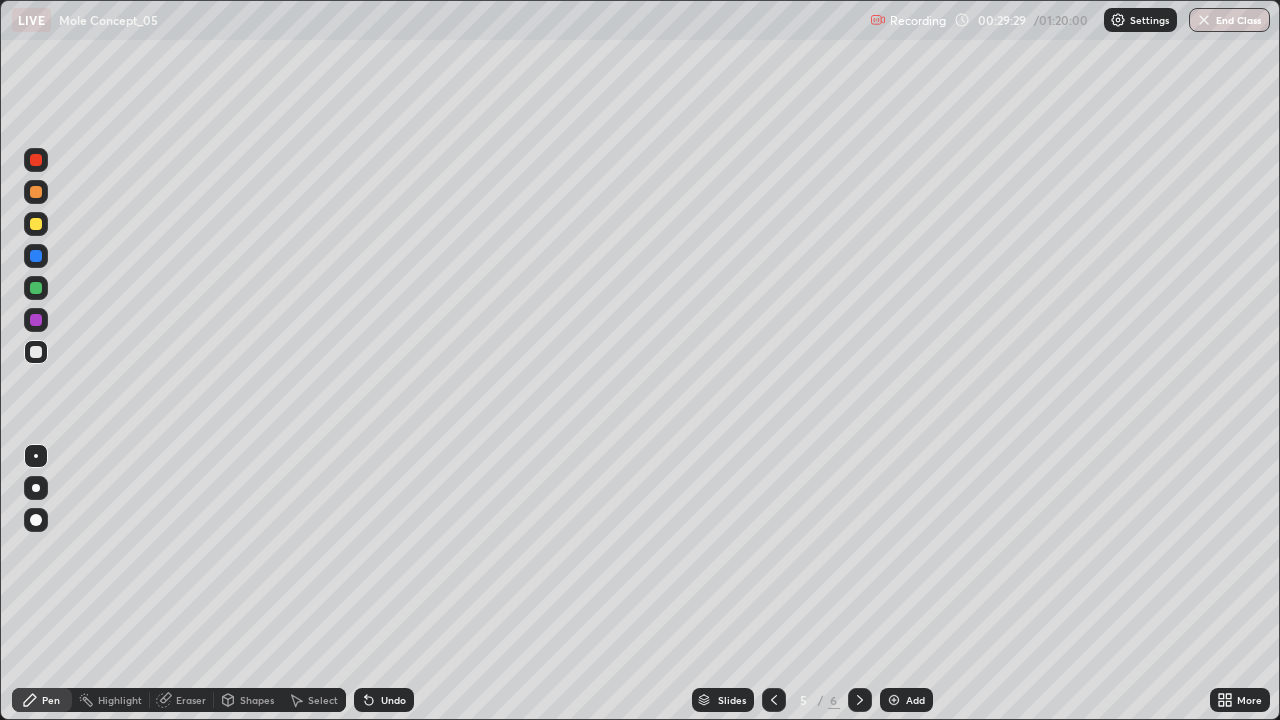 click at bounding box center [36, 224] 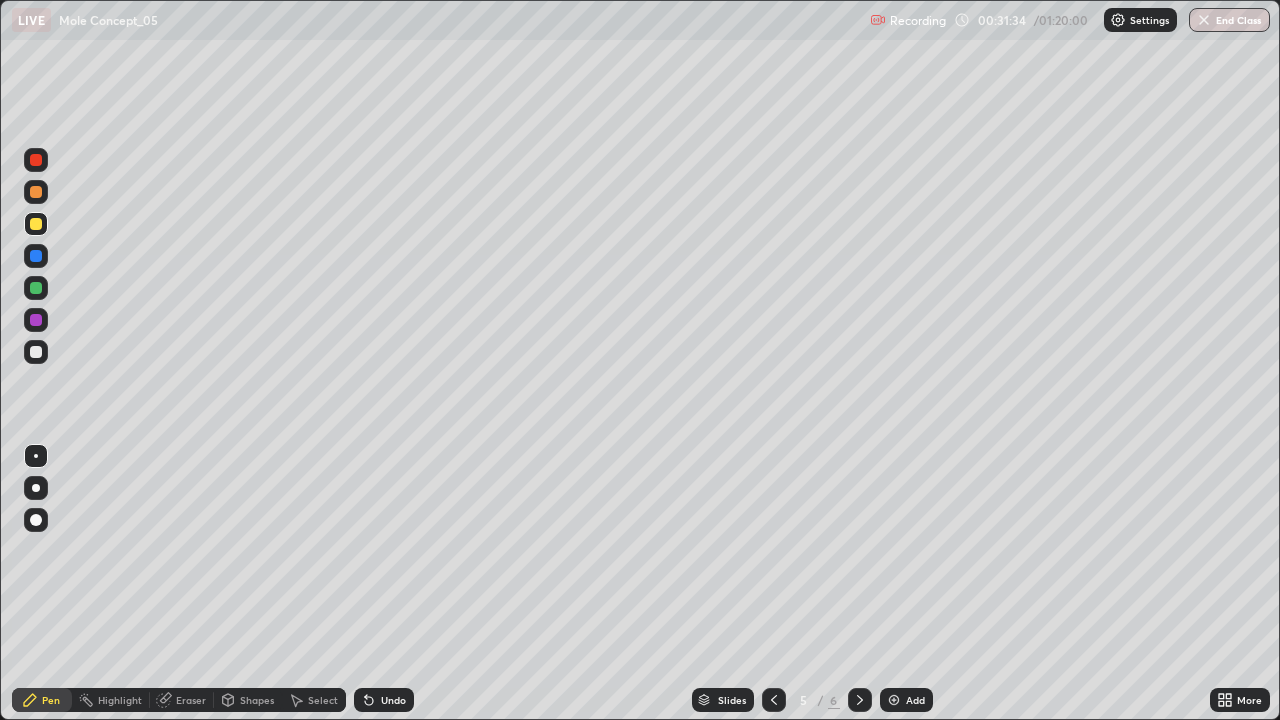 click on "Undo" at bounding box center [393, 700] 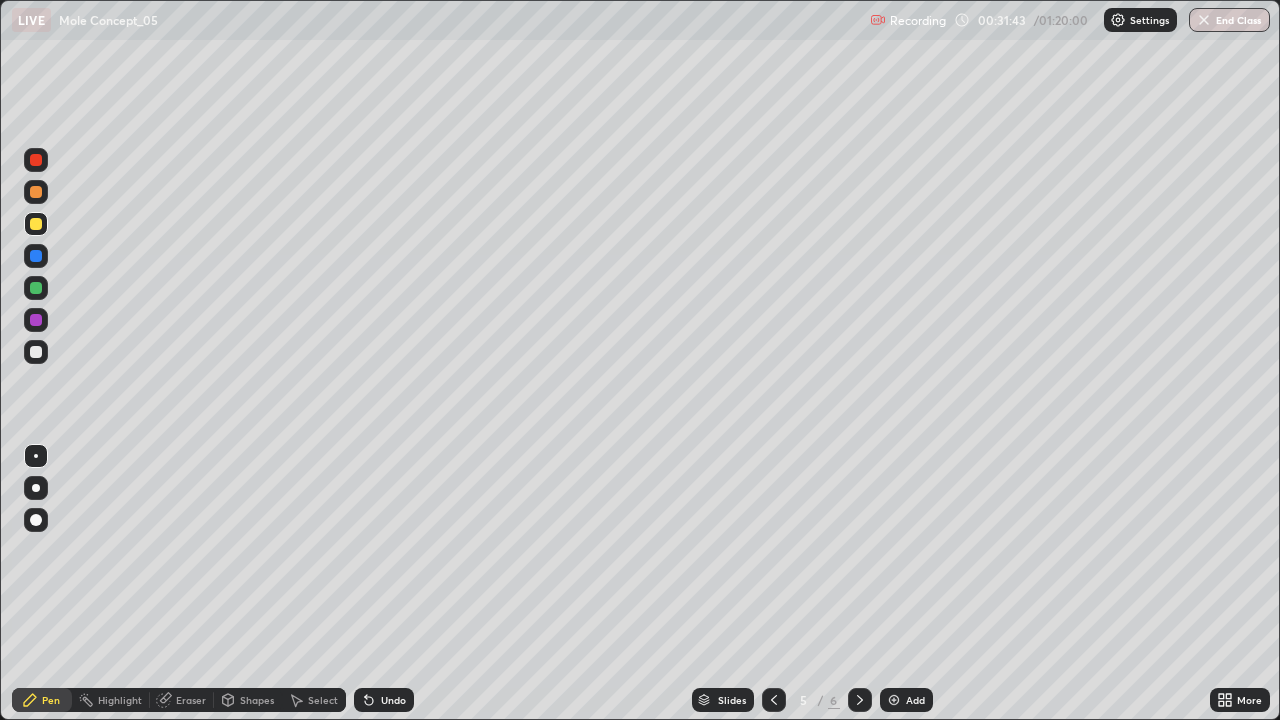 click on "Undo" at bounding box center [393, 700] 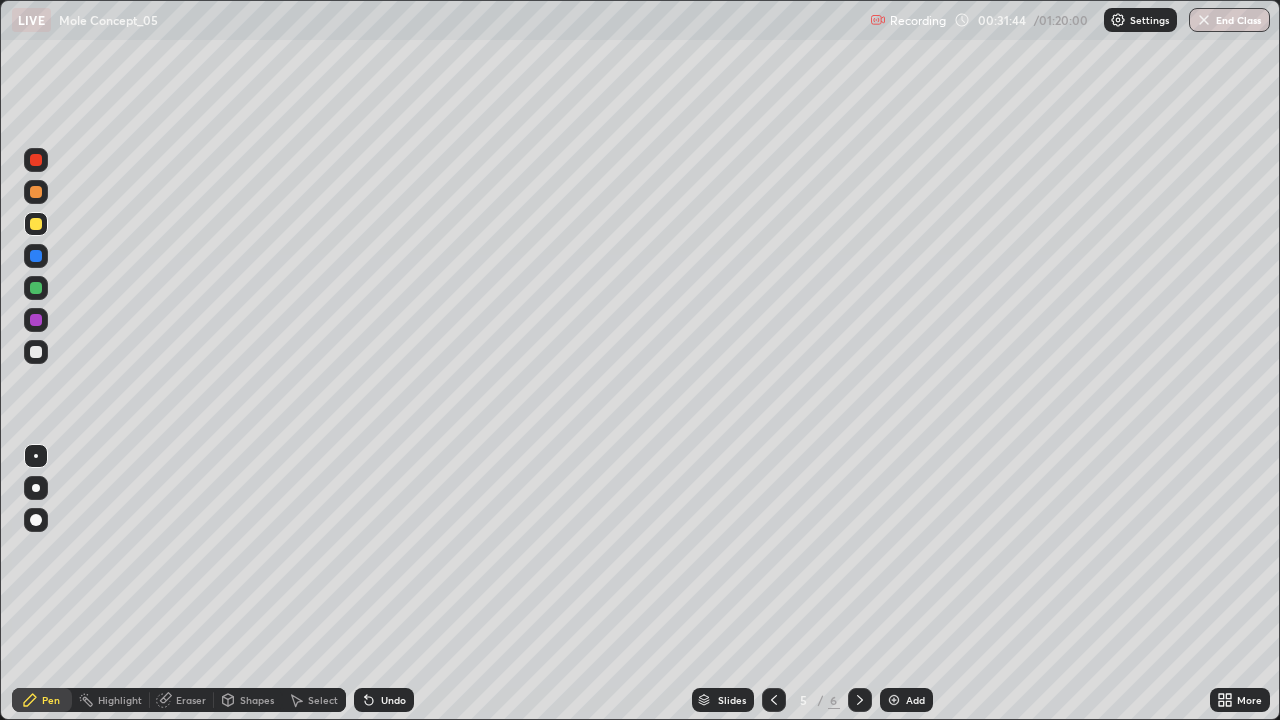 click on "Undo" at bounding box center [384, 700] 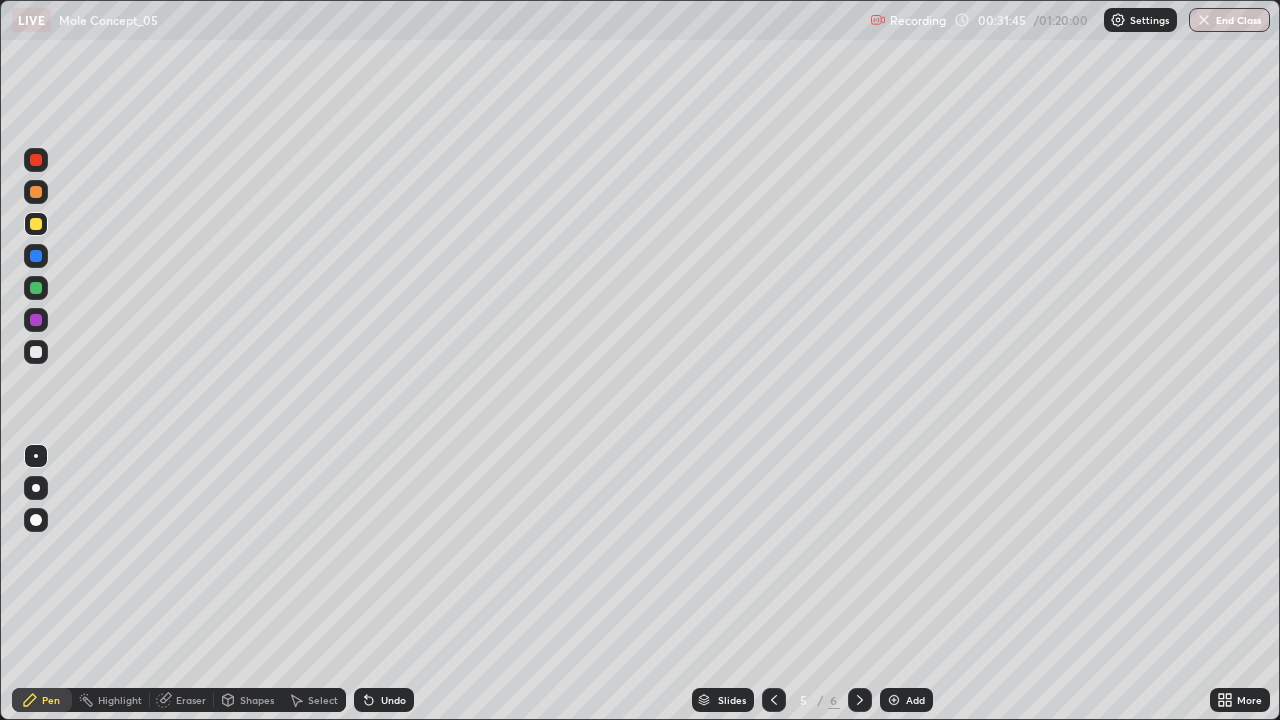 click on "Undo" at bounding box center [393, 700] 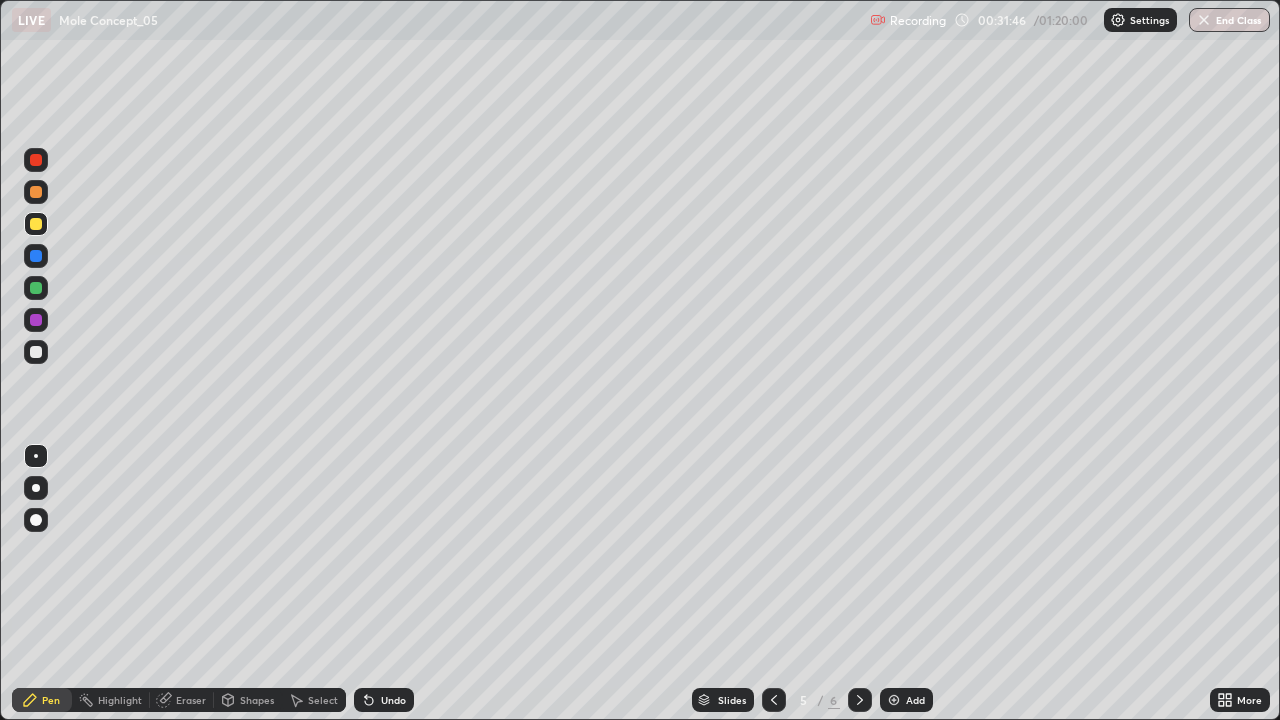 click on "Undo" at bounding box center [384, 700] 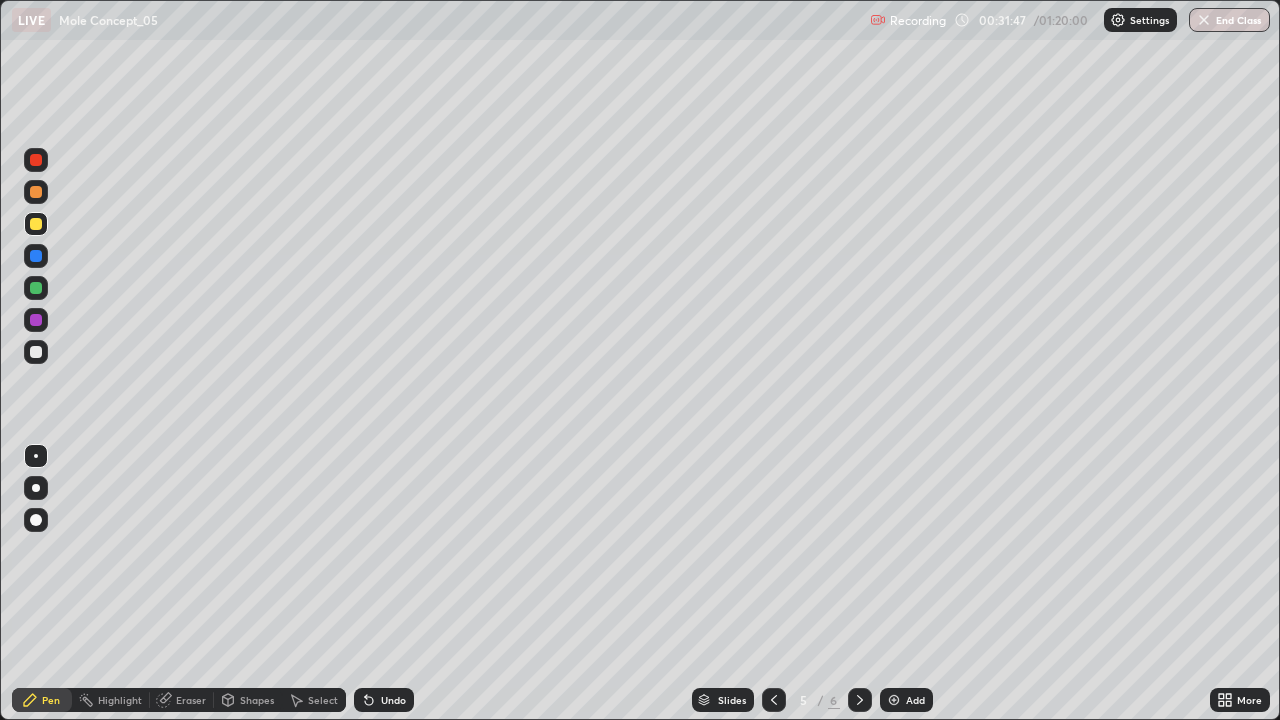click 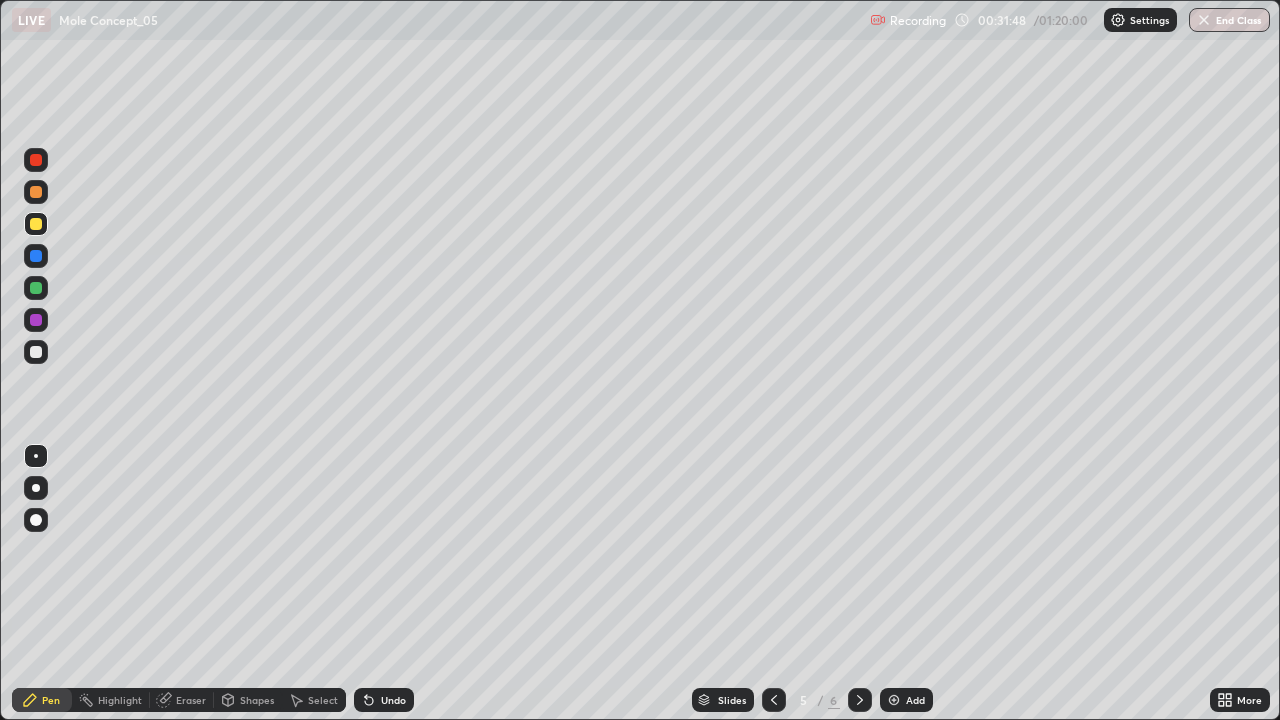 click 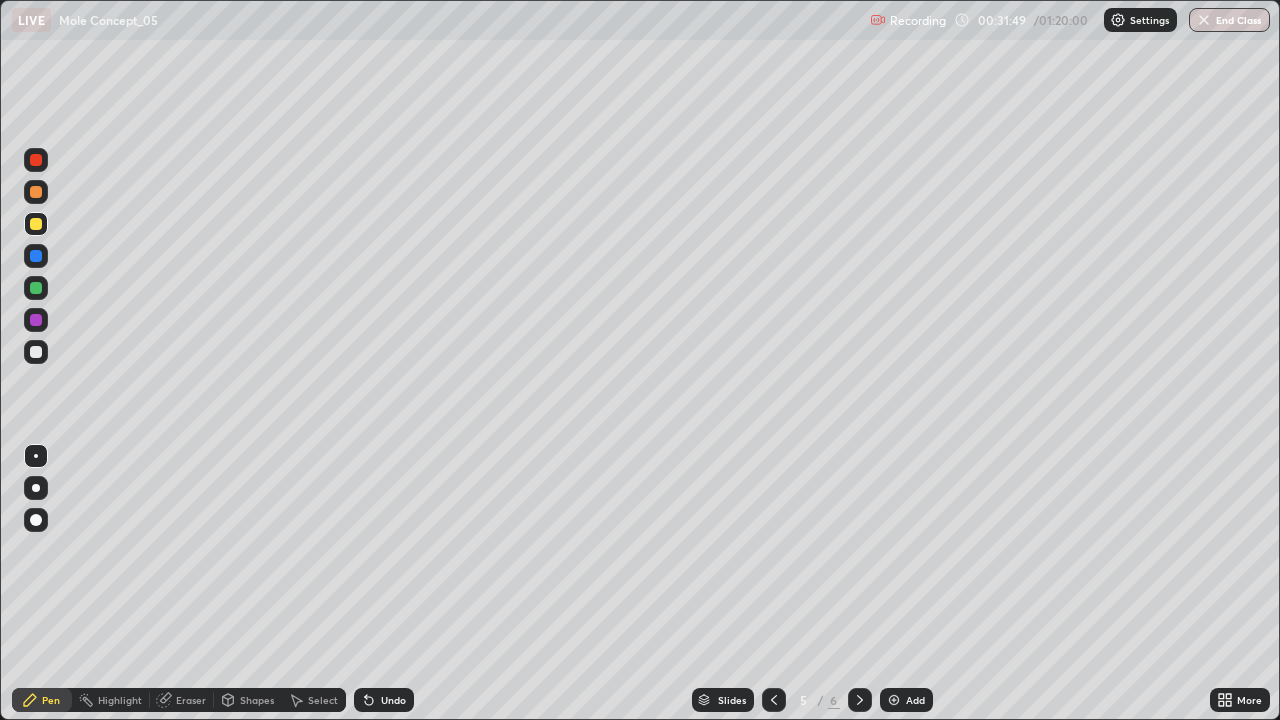 click 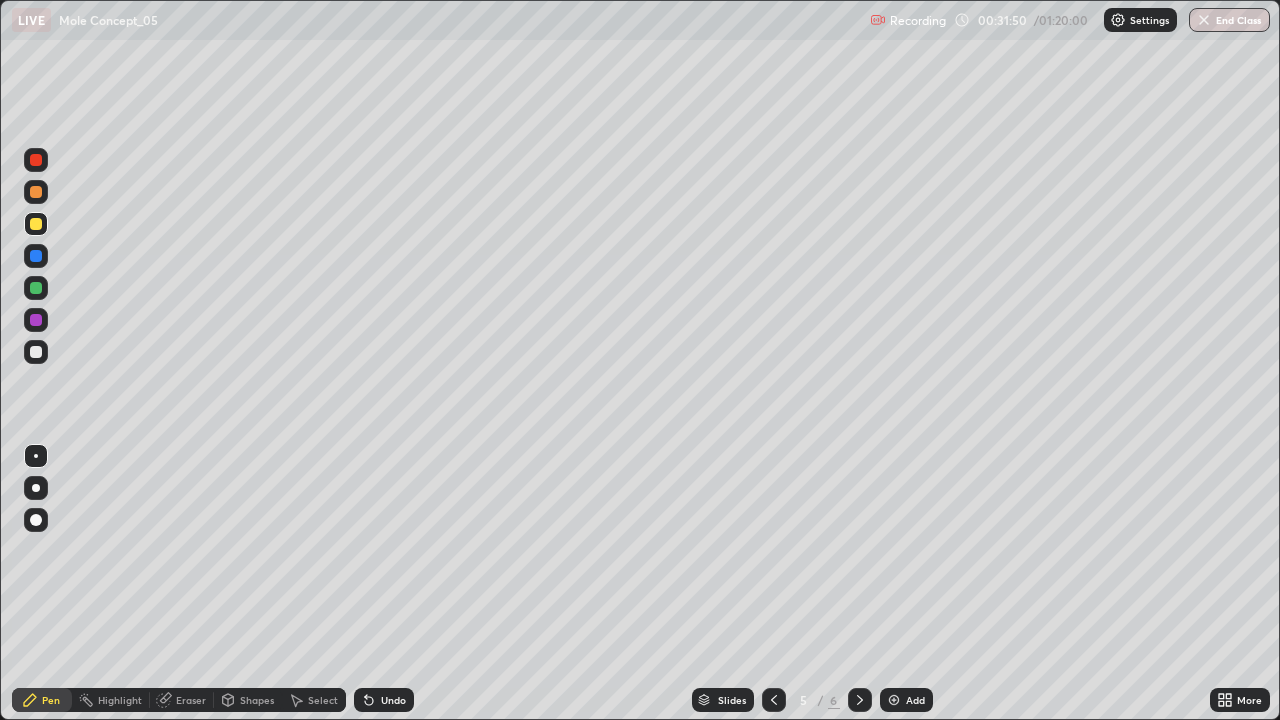 click on "Undo" at bounding box center [384, 700] 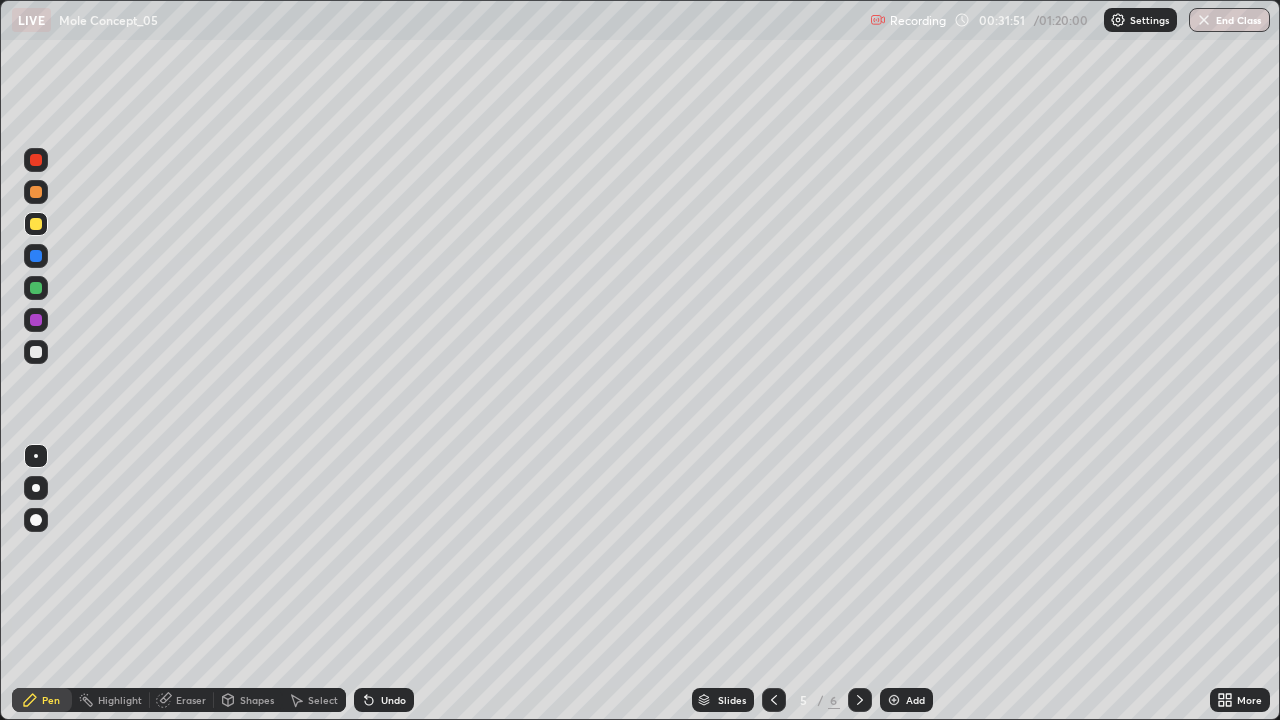 click on "Undo" at bounding box center (384, 700) 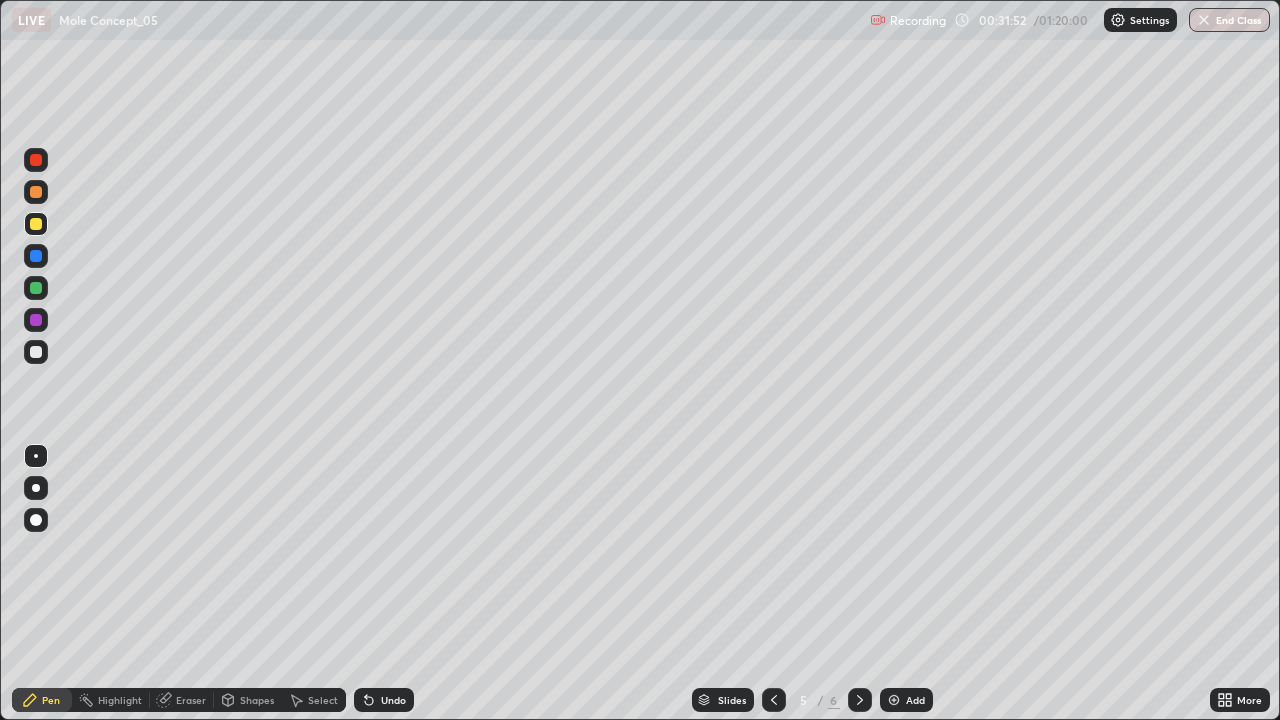 click on "Undo" at bounding box center (384, 700) 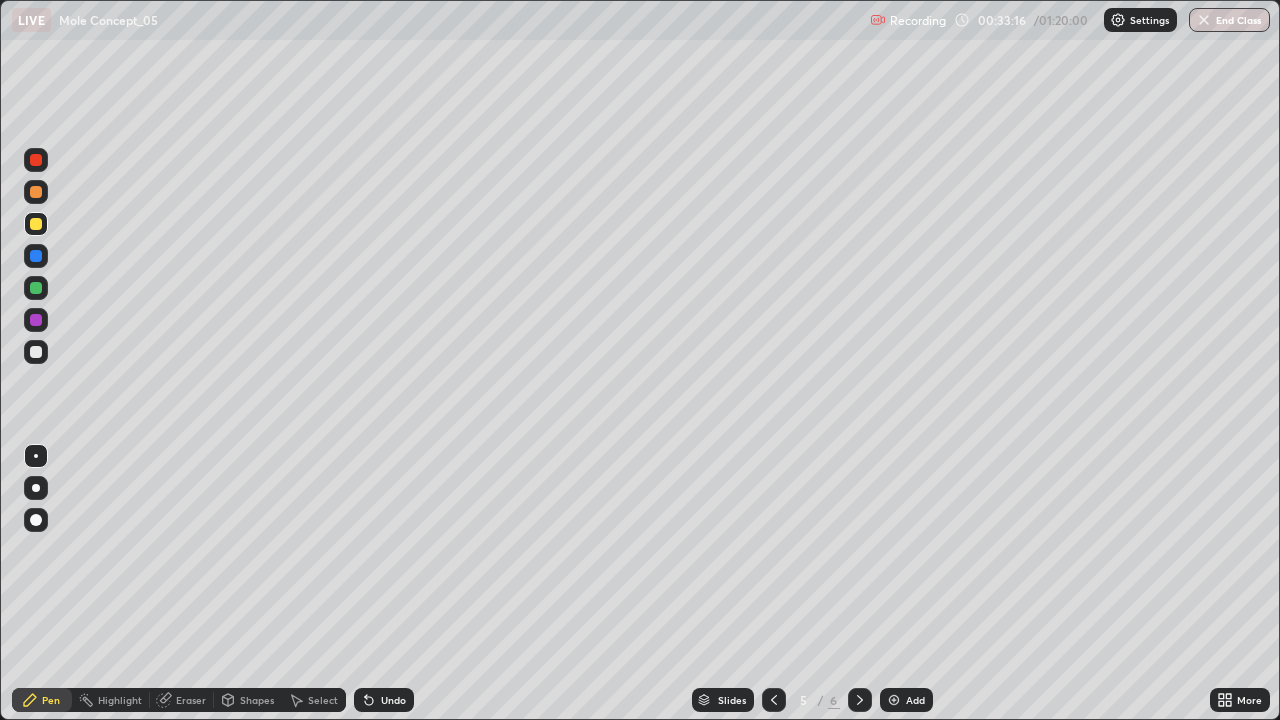 click at bounding box center (894, 700) 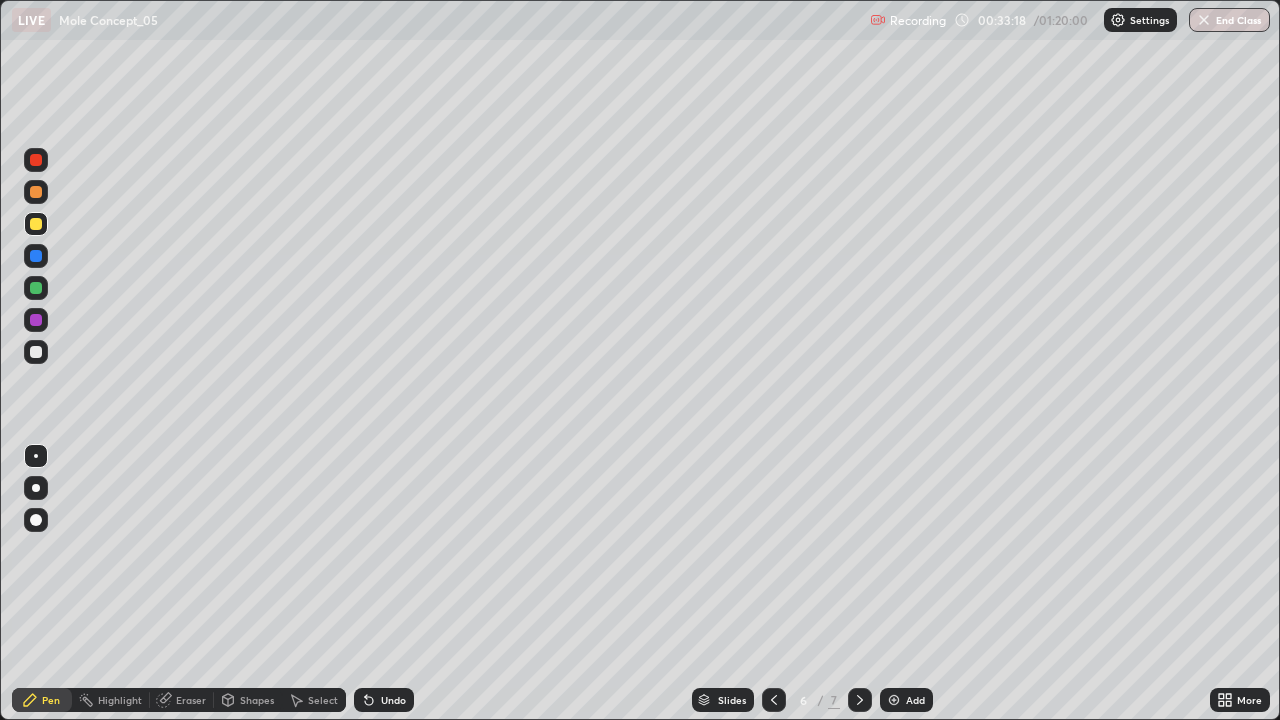 click at bounding box center (36, 352) 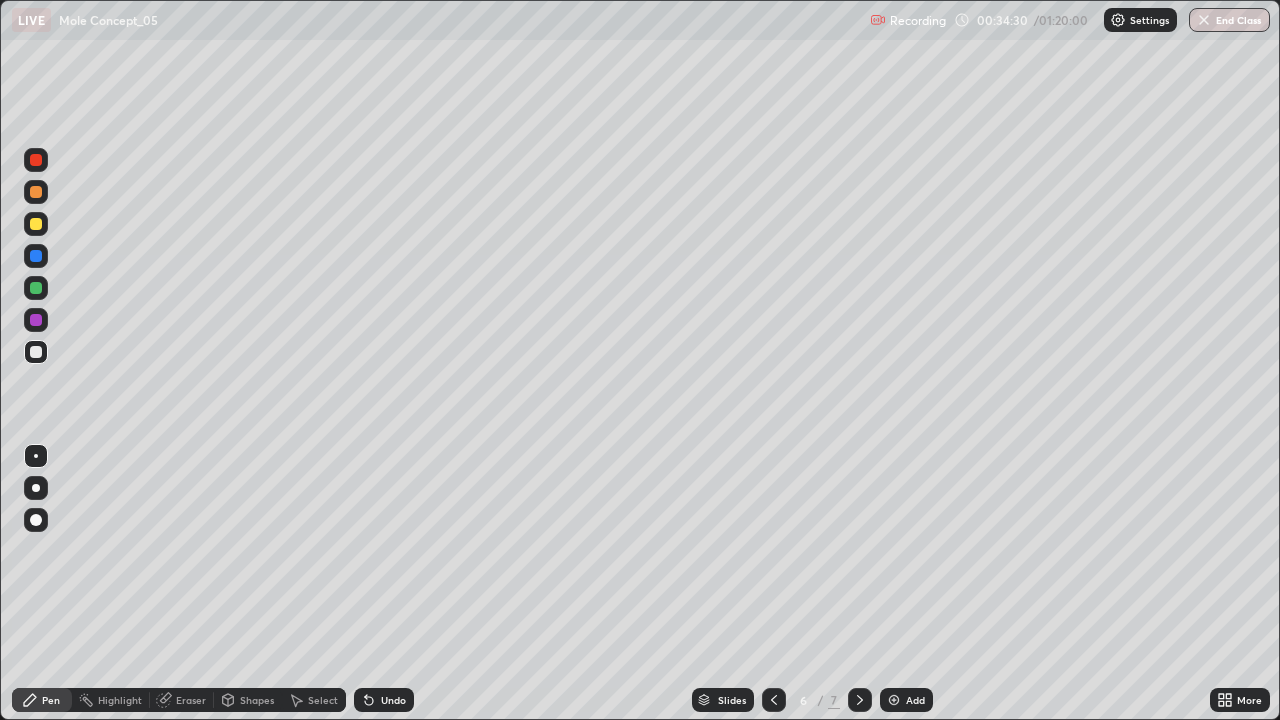 click on "Undo" at bounding box center (393, 700) 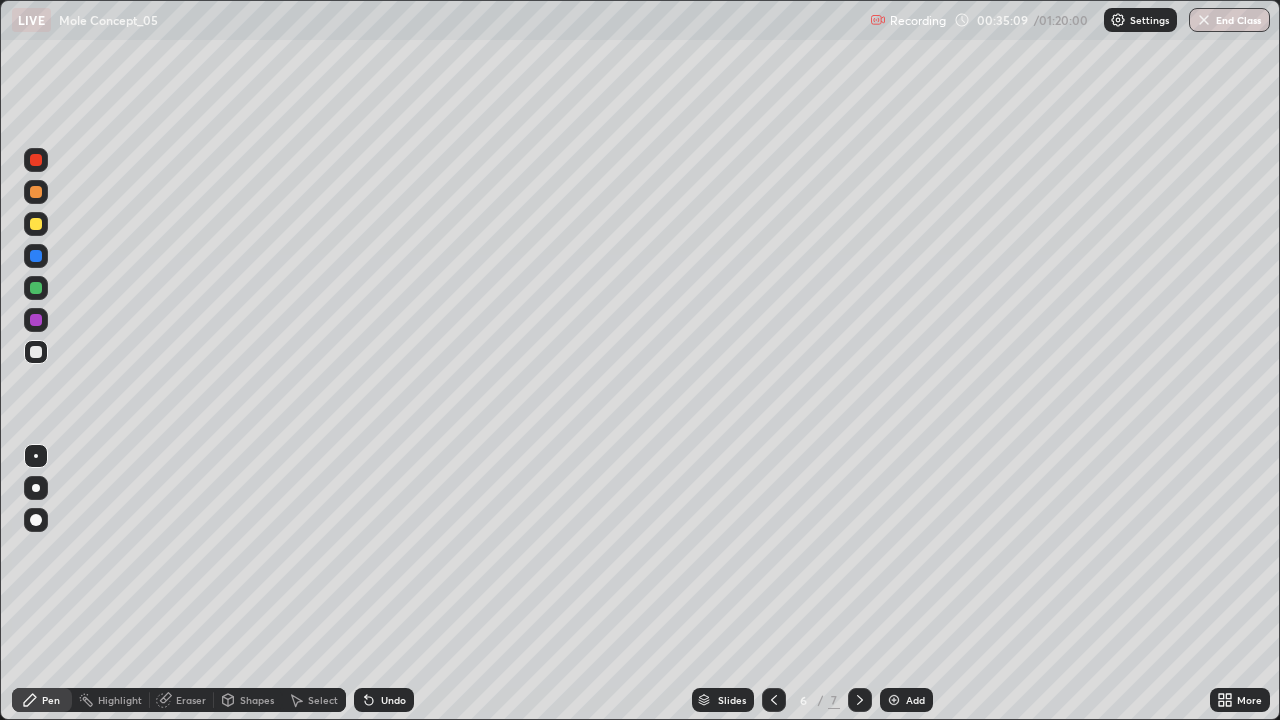 click on "Undo" at bounding box center (384, 700) 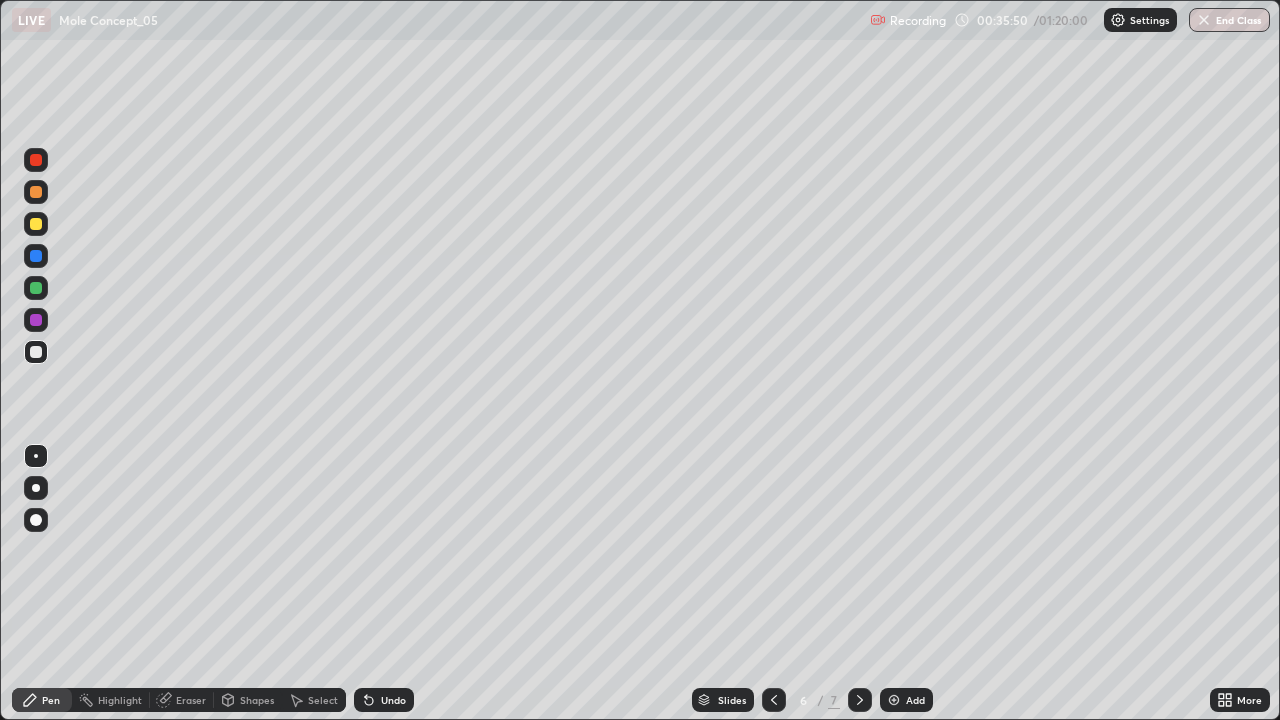 click at bounding box center [36, 224] 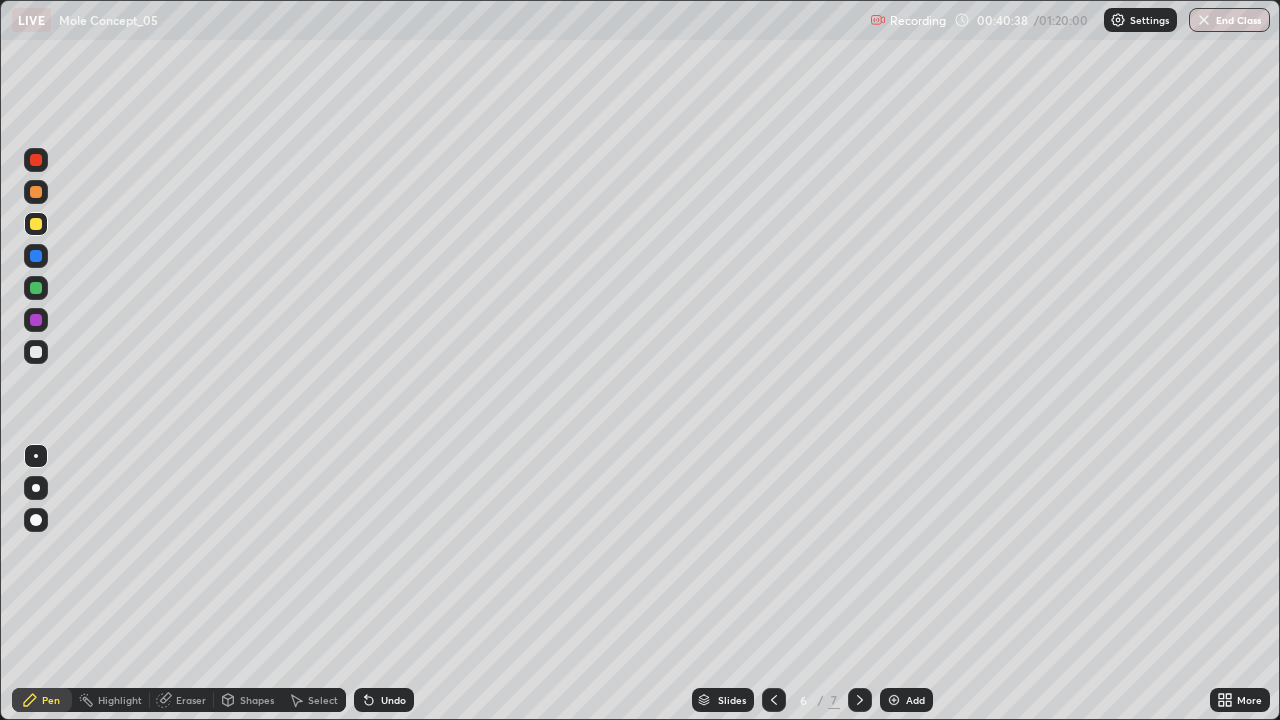 click on "Add" at bounding box center (906, 700) 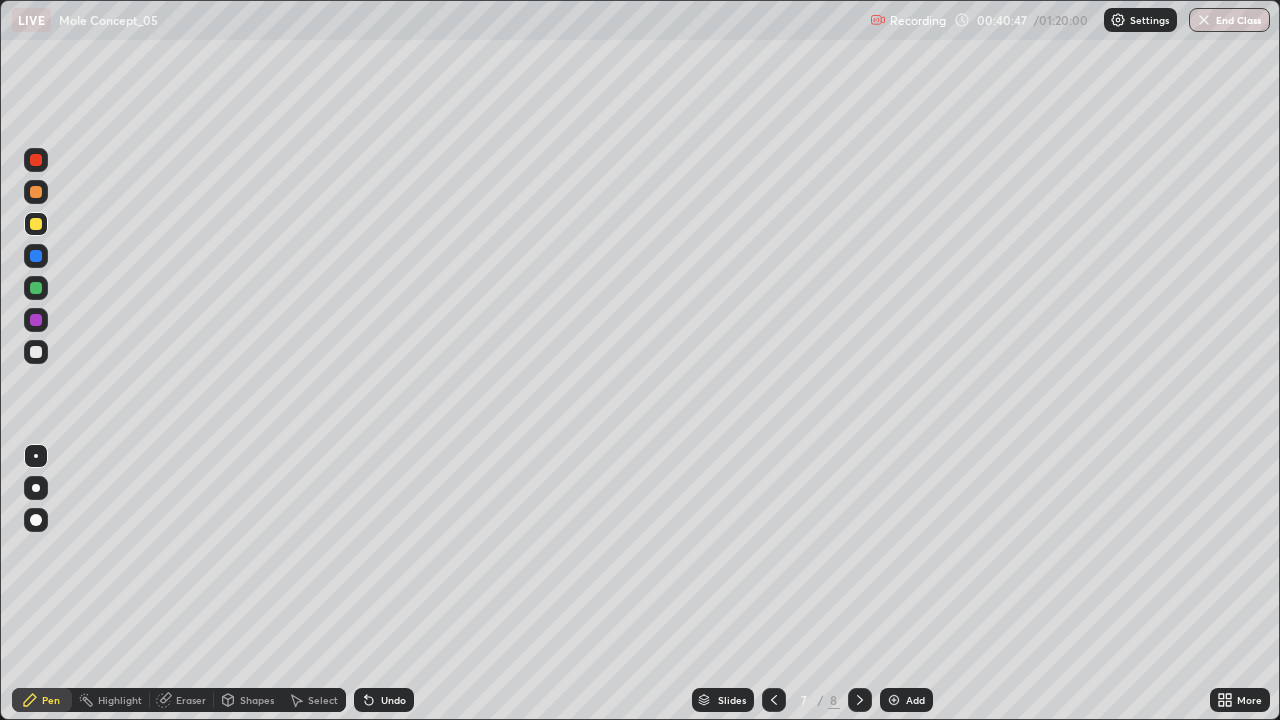 click at bounding box center [36, 352] 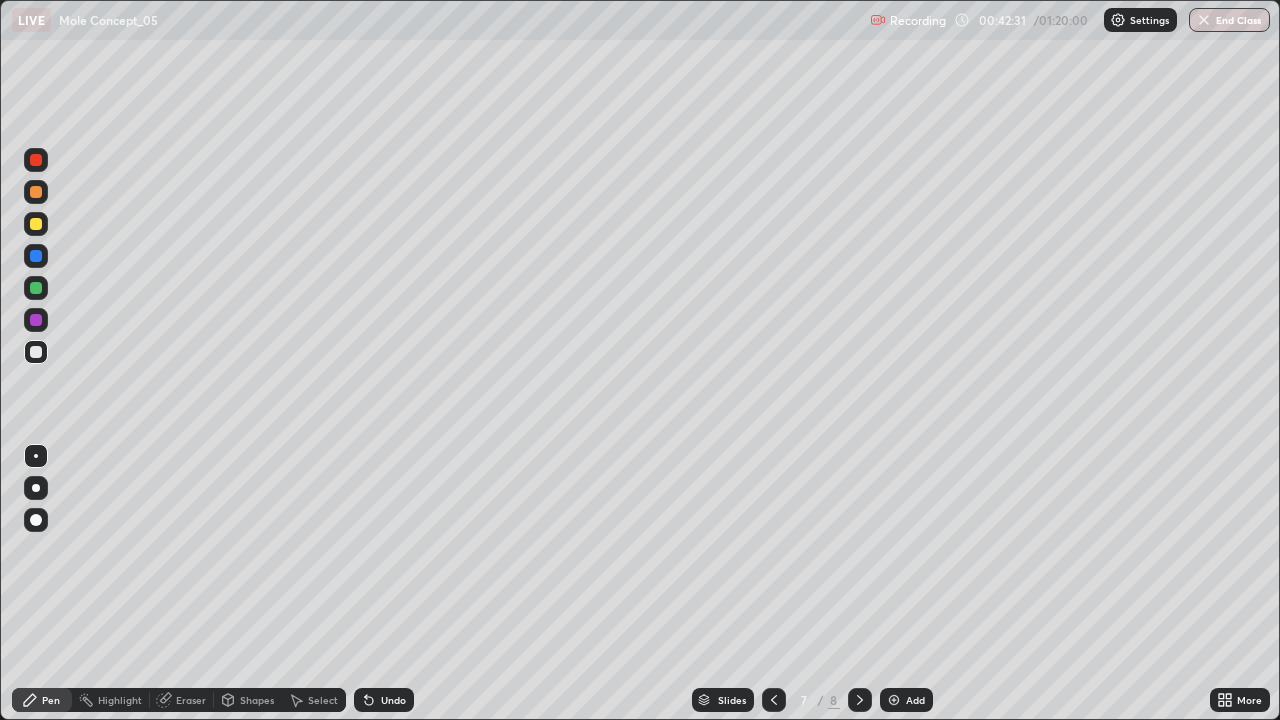 click at bounding box center (894, 700) 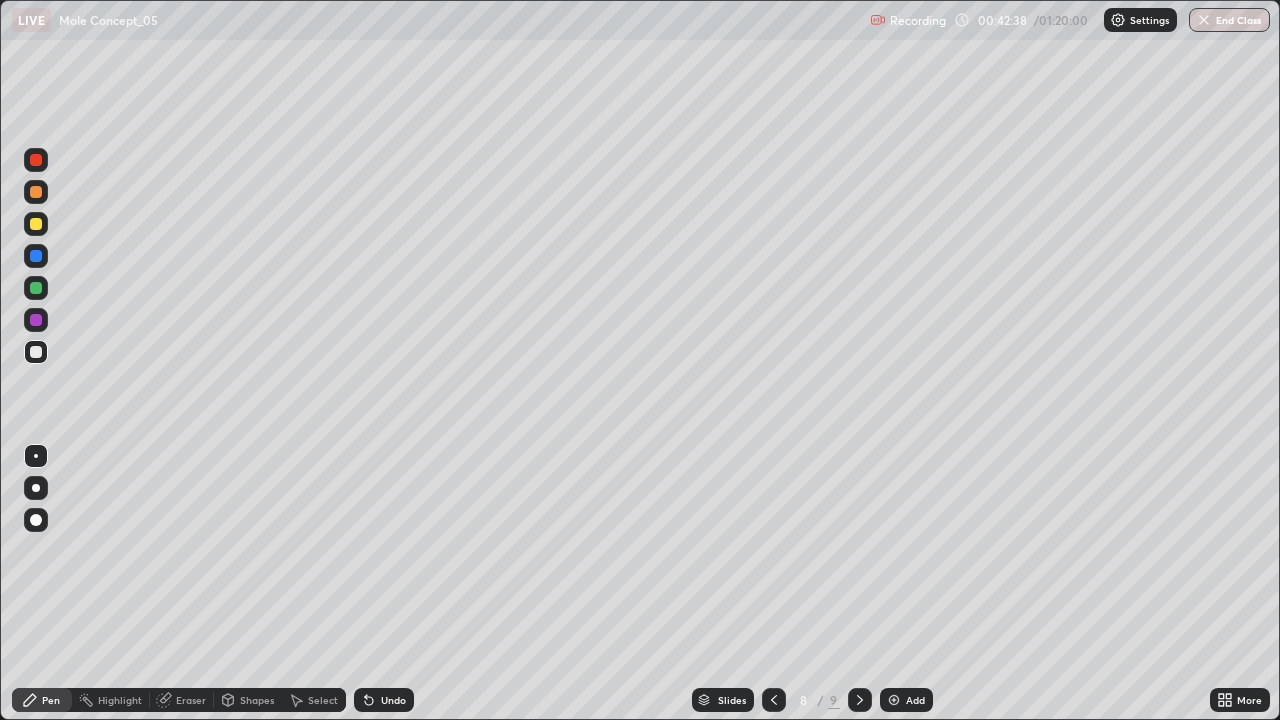 click 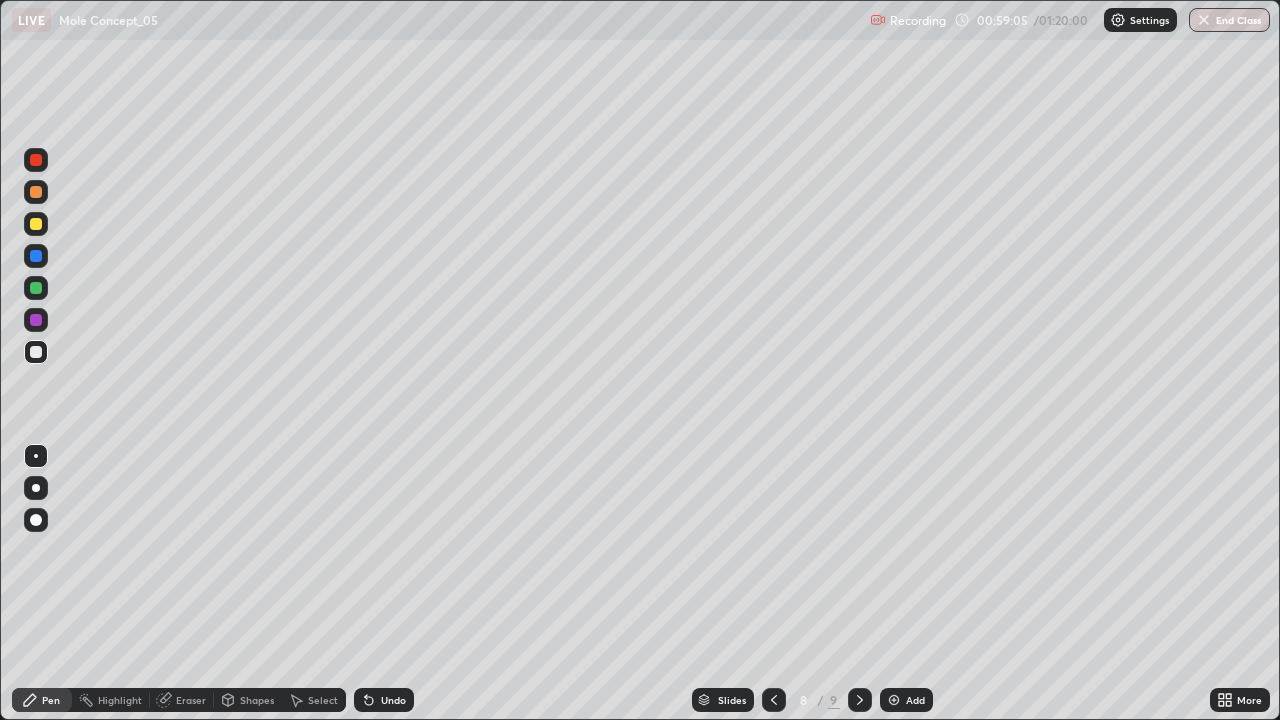 click at bounding box center [894, 700] 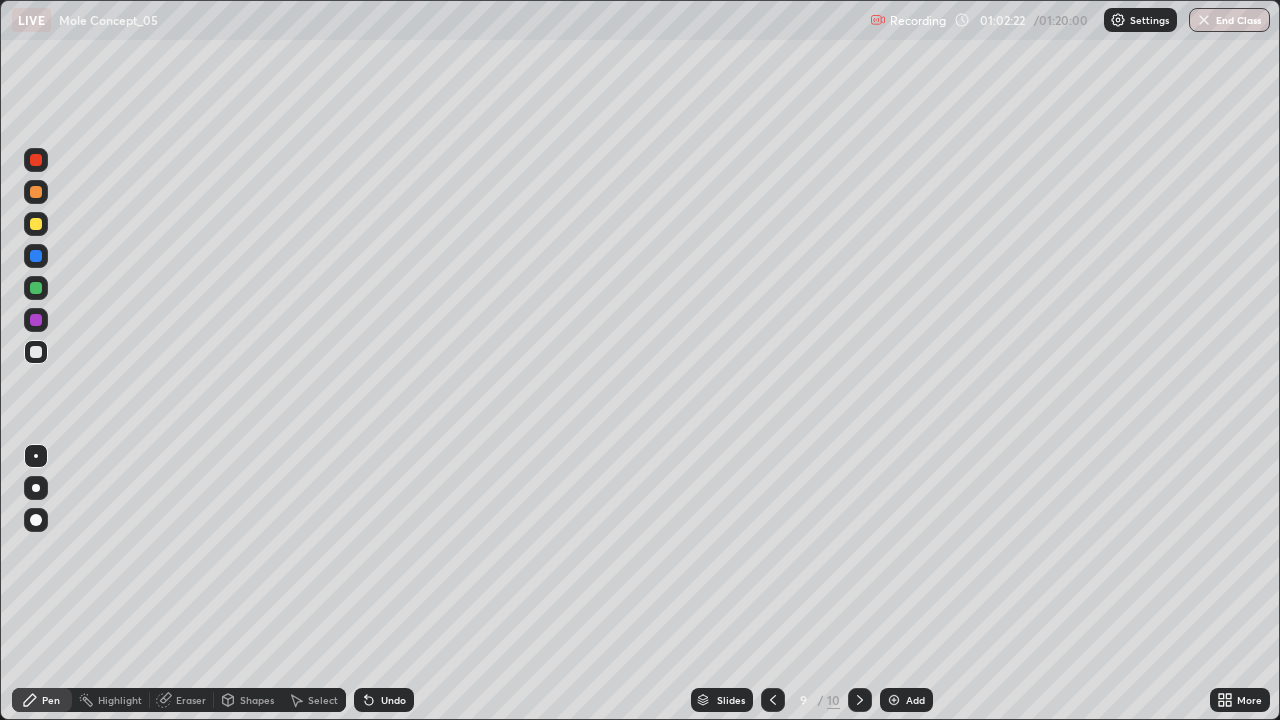 click on "Add" at bounding box center (906, 700) 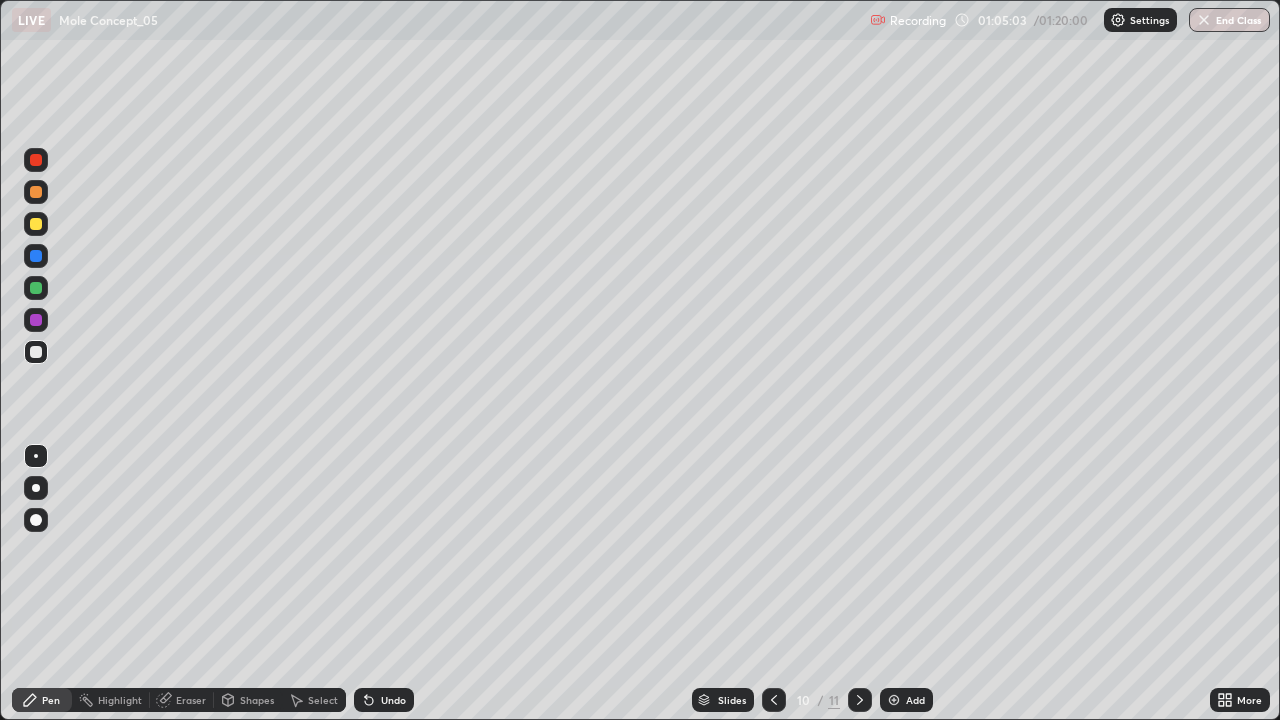 click 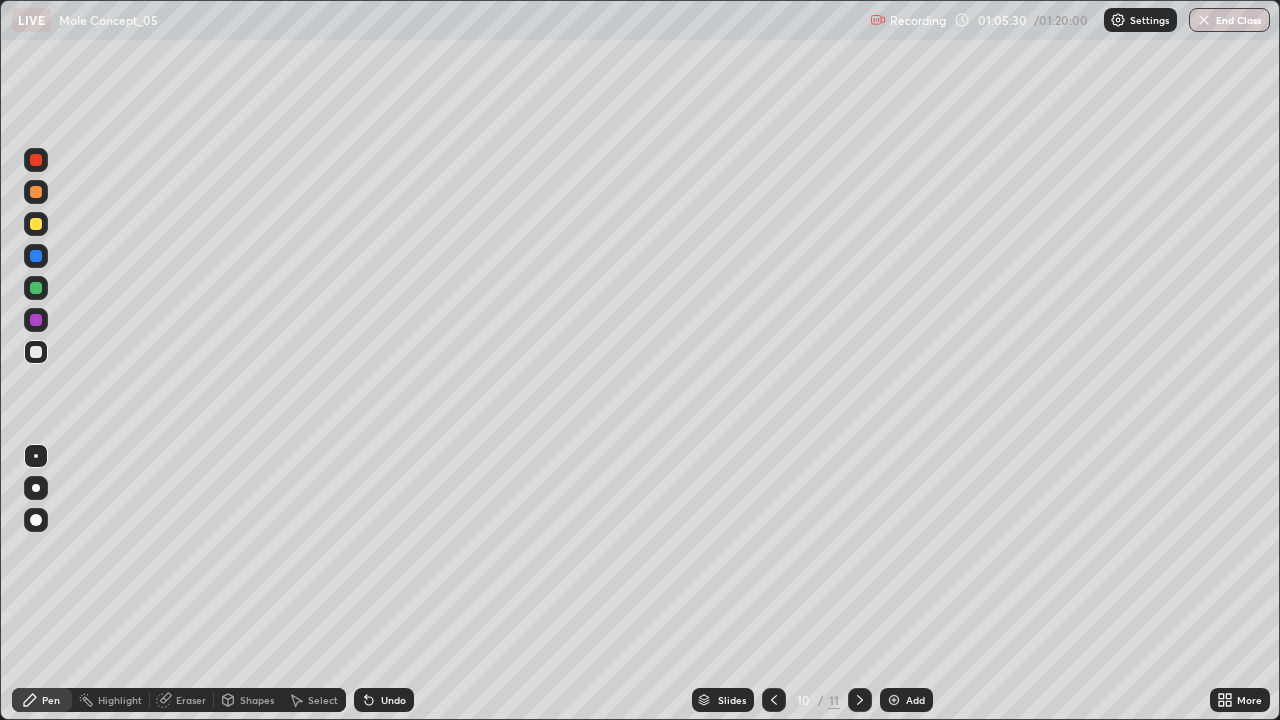 click on "Eraser" at bounding box center [182, 700] 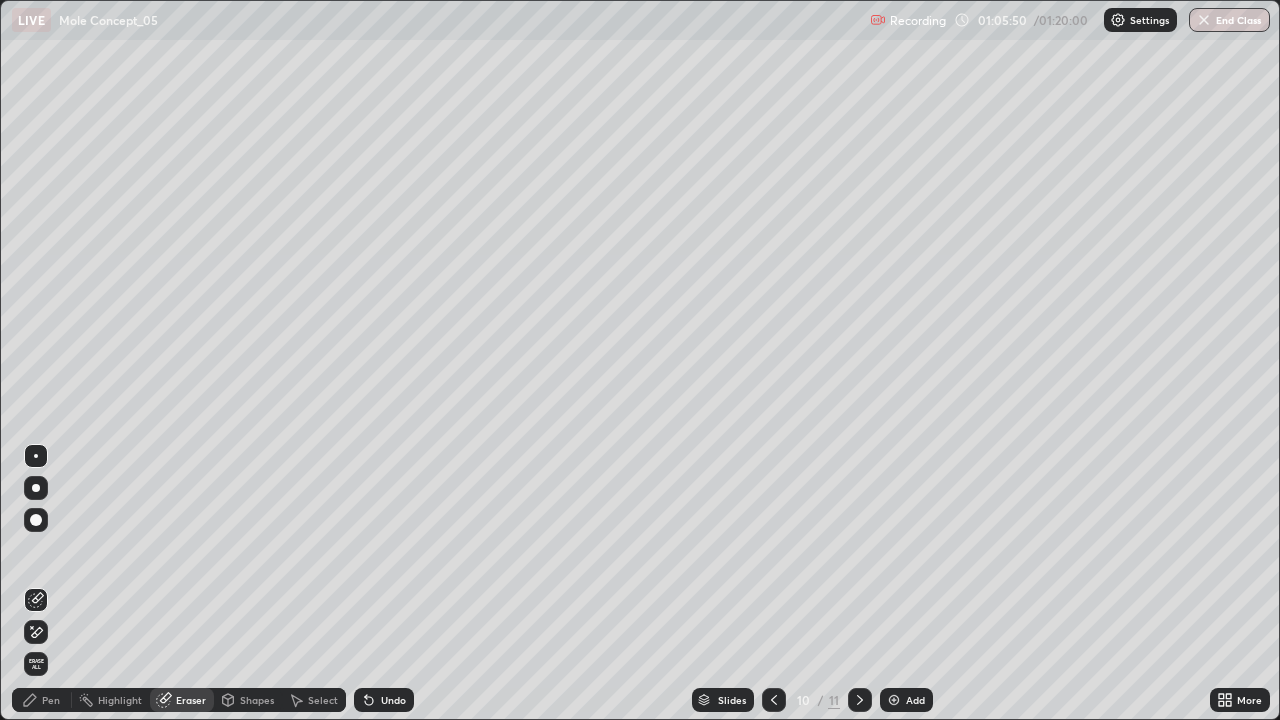 click on "Pen" at bounding box center (51, 700) 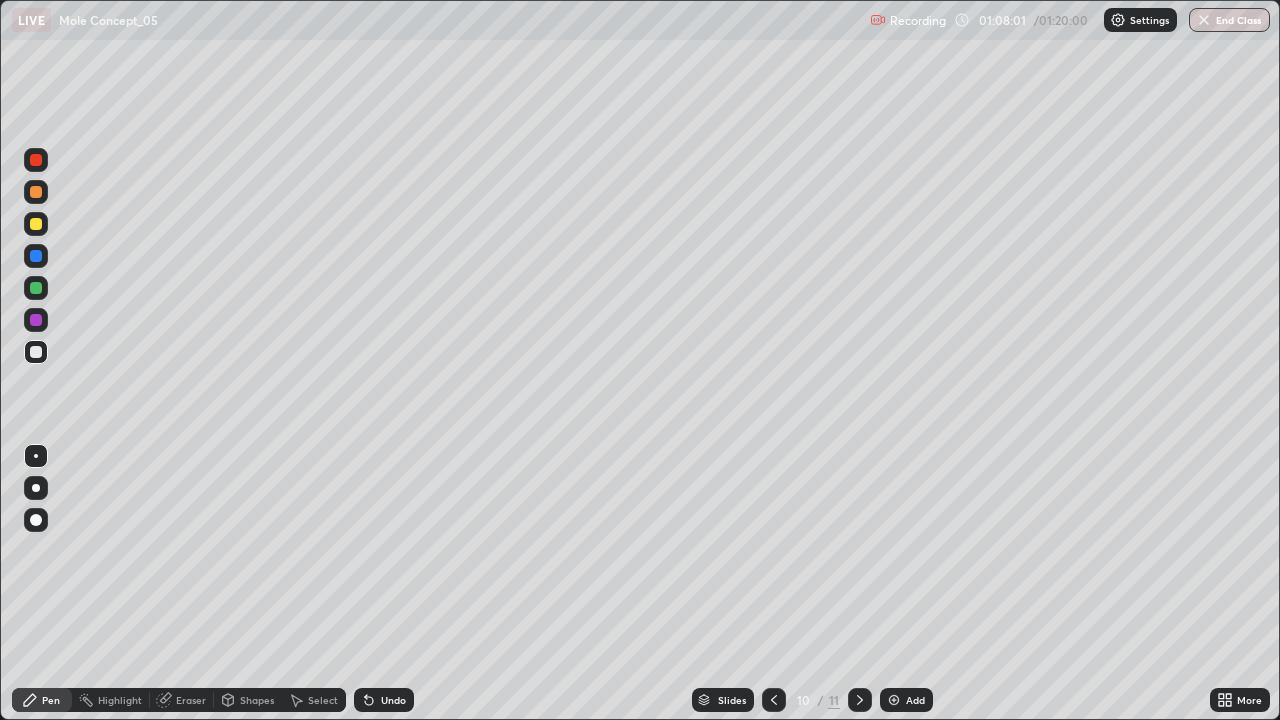 click at bounding box center (894, 700) 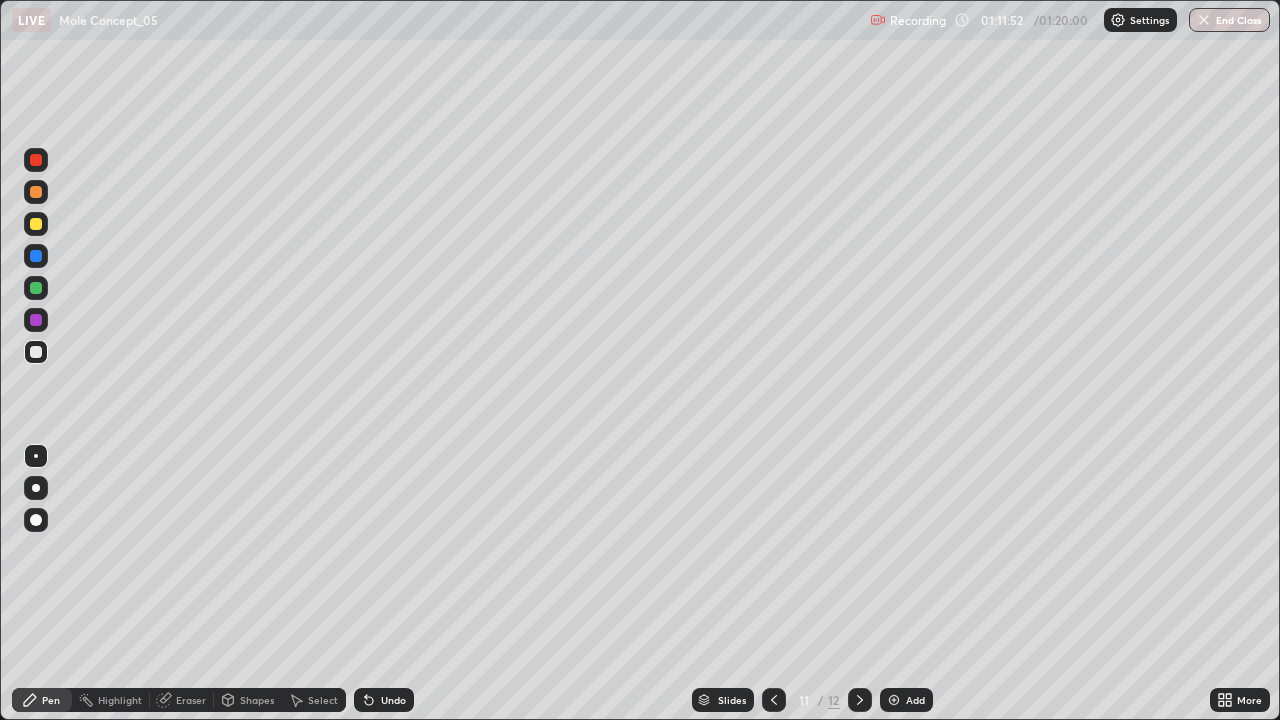 click on "Add" at bounding box center [915, 700] 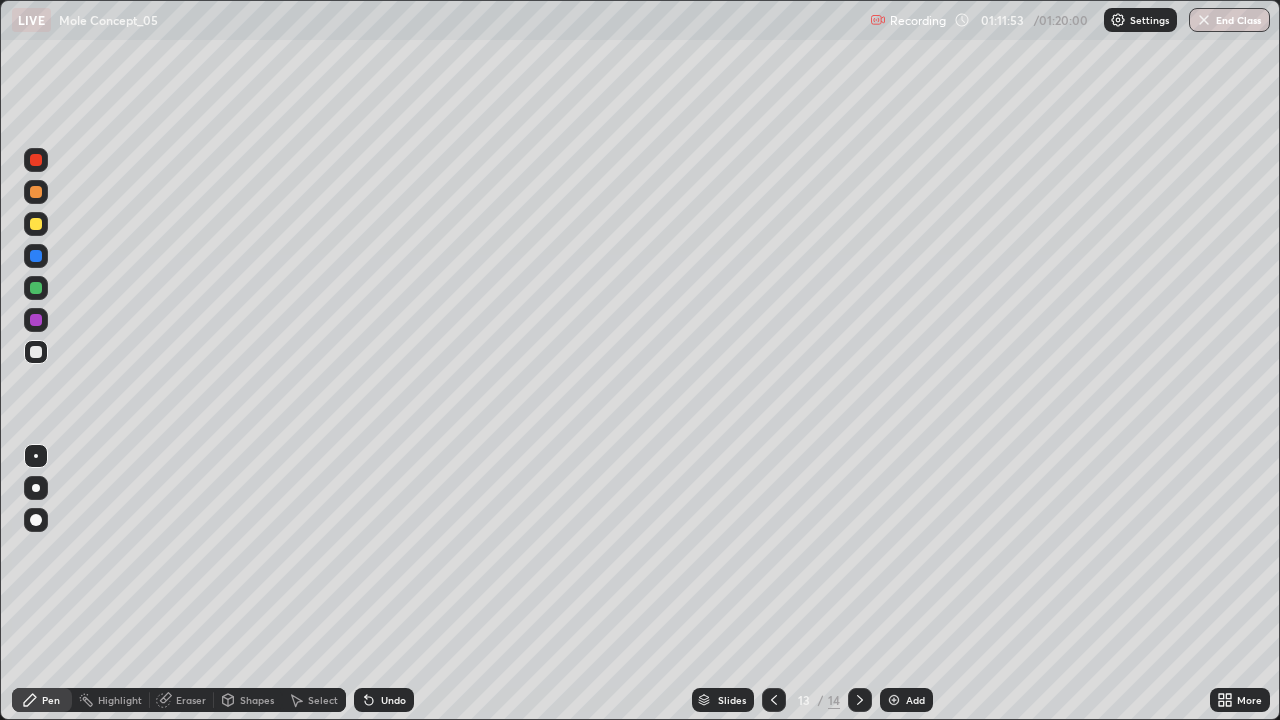 click on "Add" at bounding box center (915, 700) 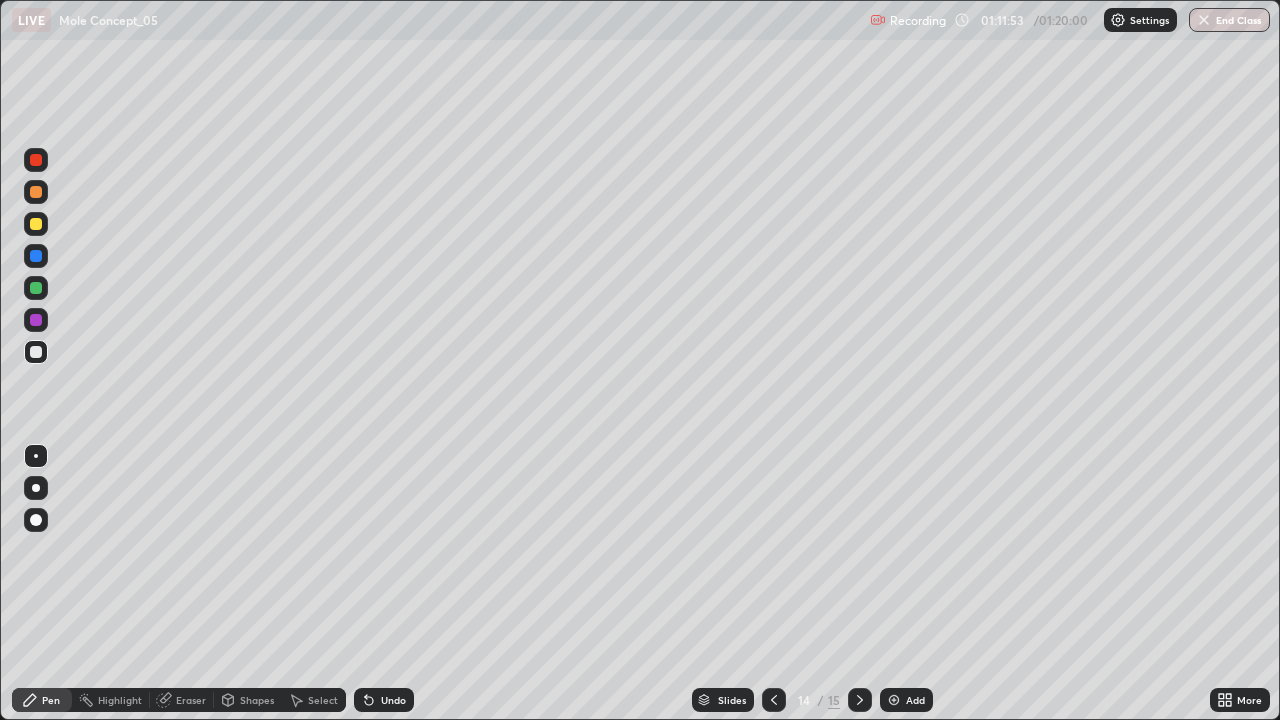 click on "Add" at bounding box center [915, 700] 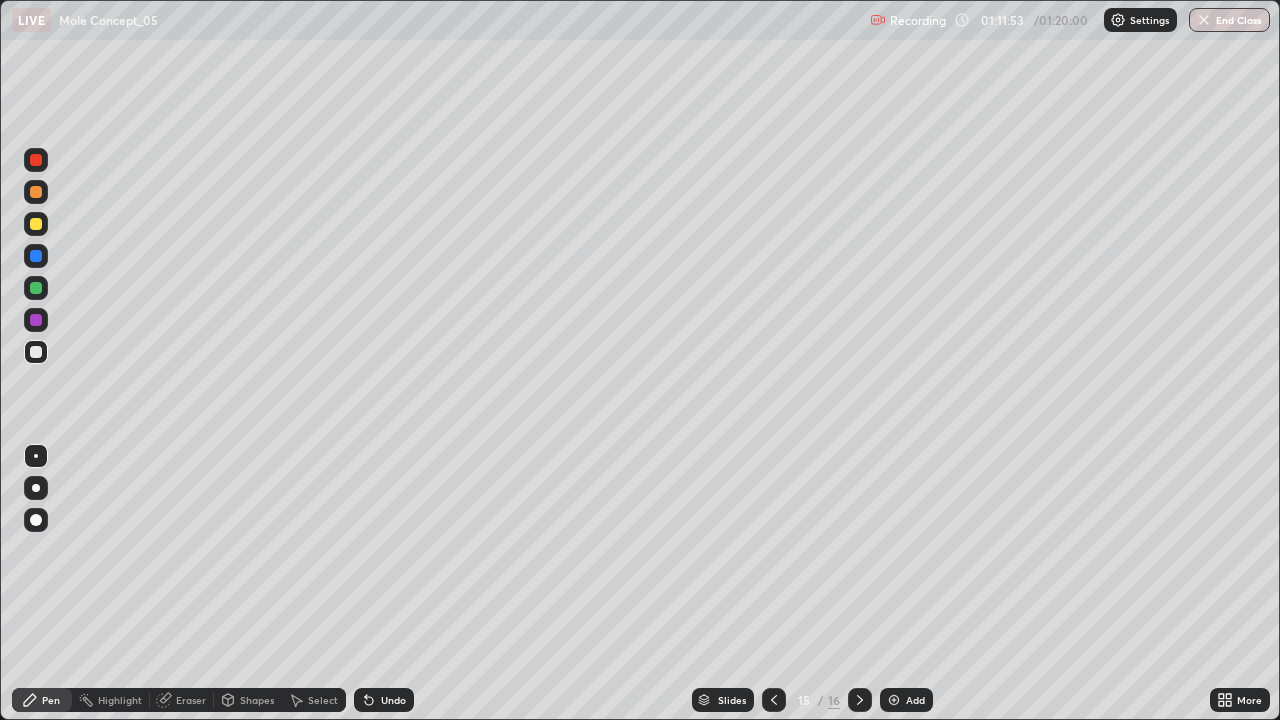 click on "Add" at bounding box center (915, 700) 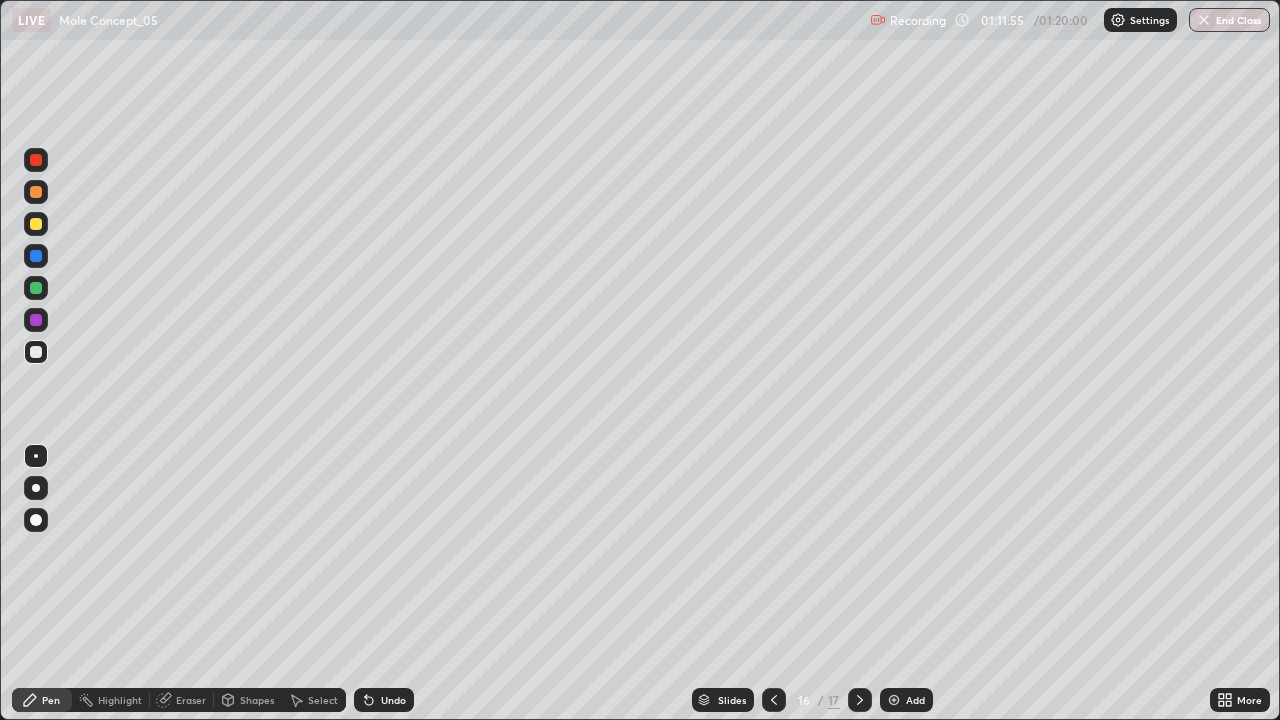click on "End Class" at bounding box center (1229, 20) 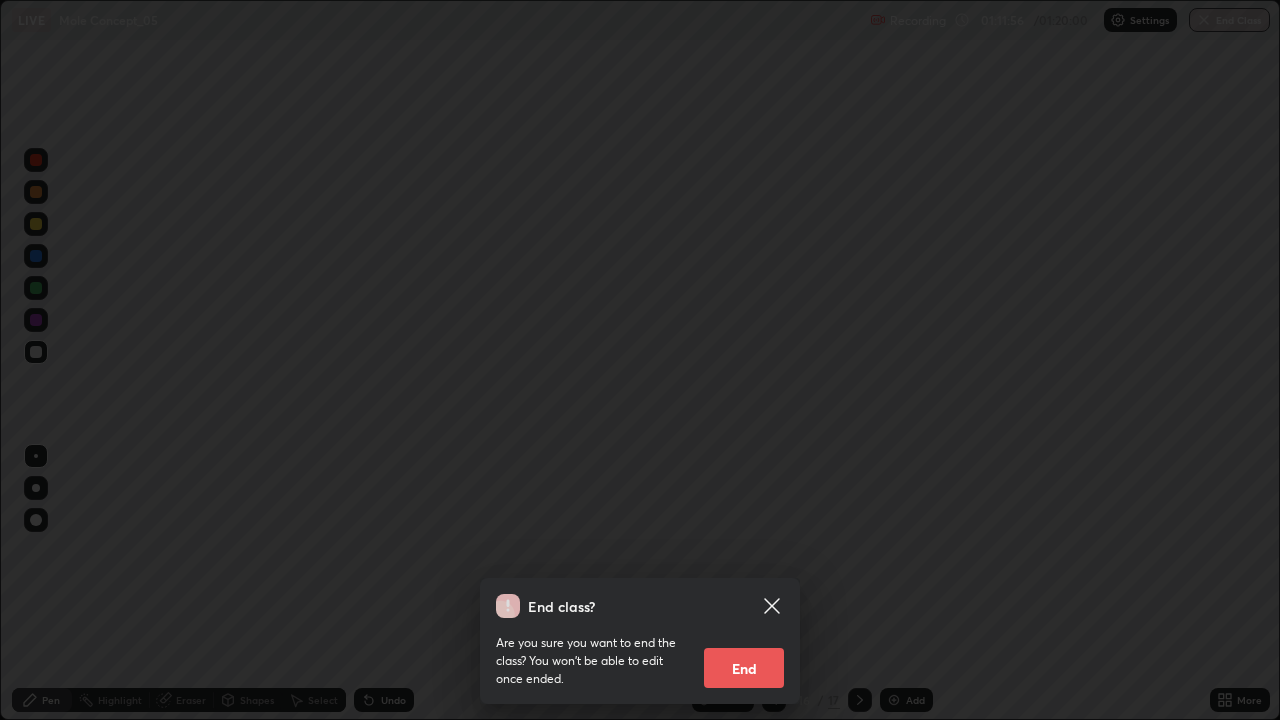 click on "End" at bounding box center [744, 668] 